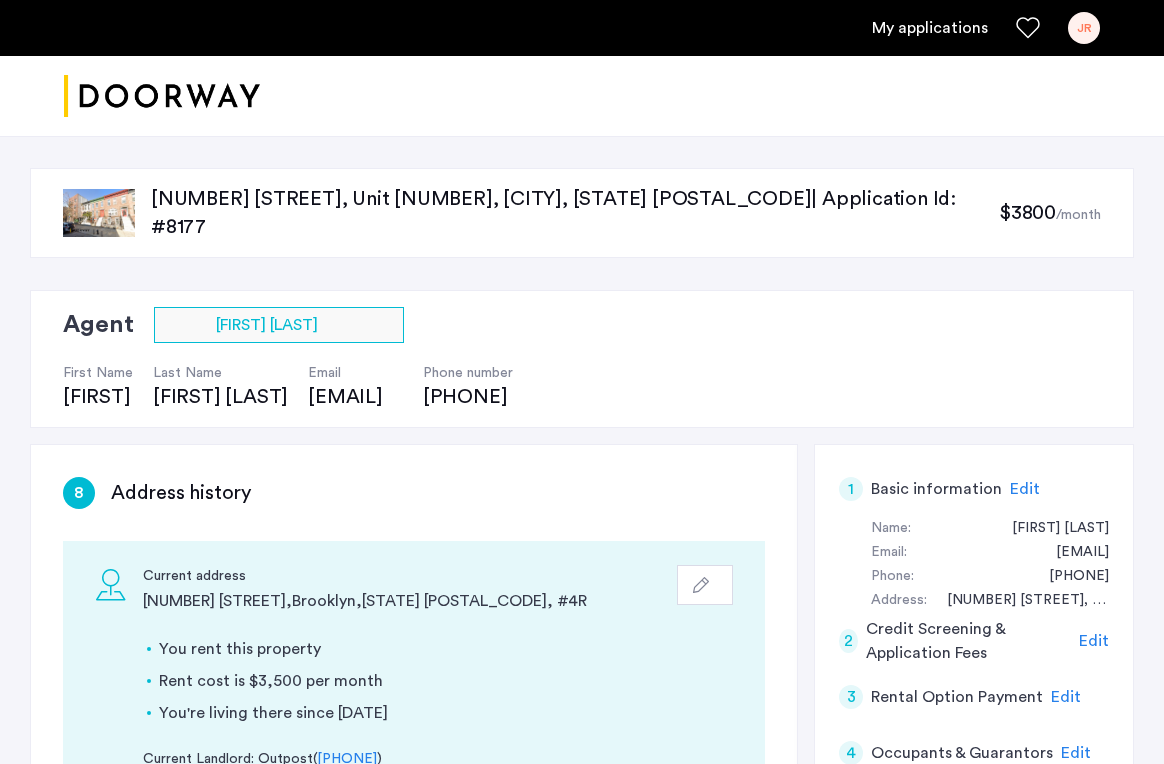 scroll, scrollTop: 429, scrollLeft: 0, axis: vertical 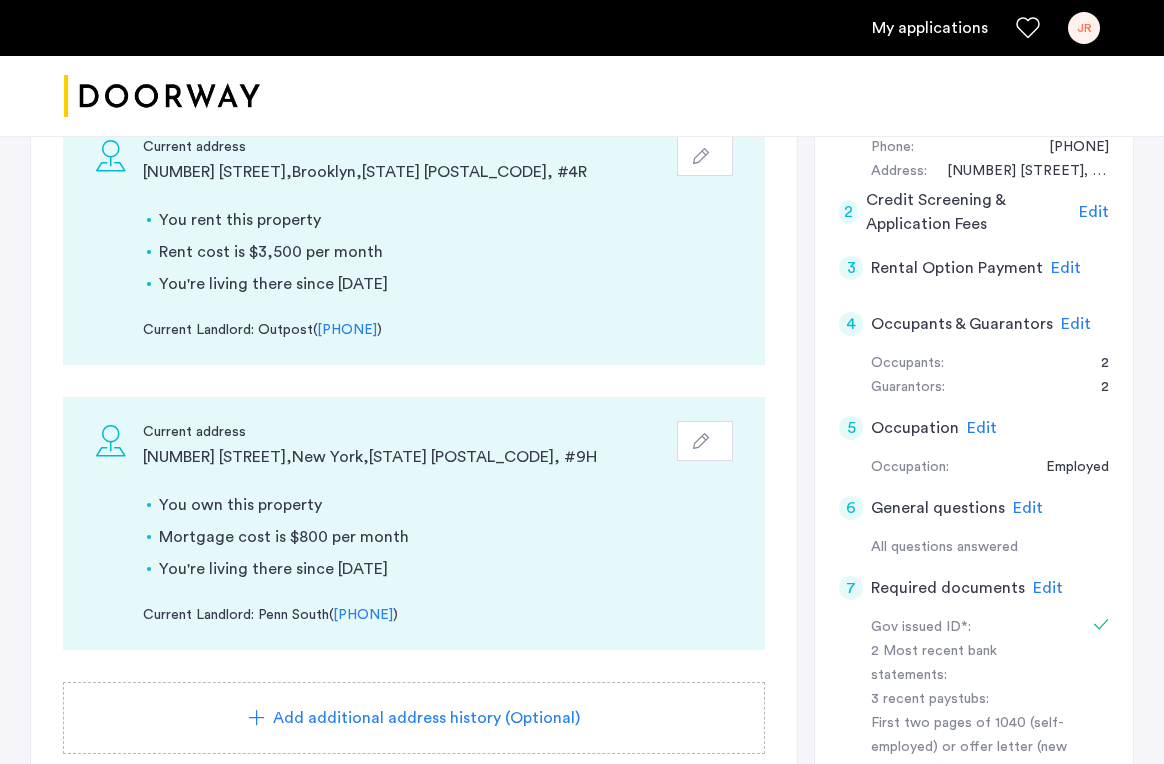 click 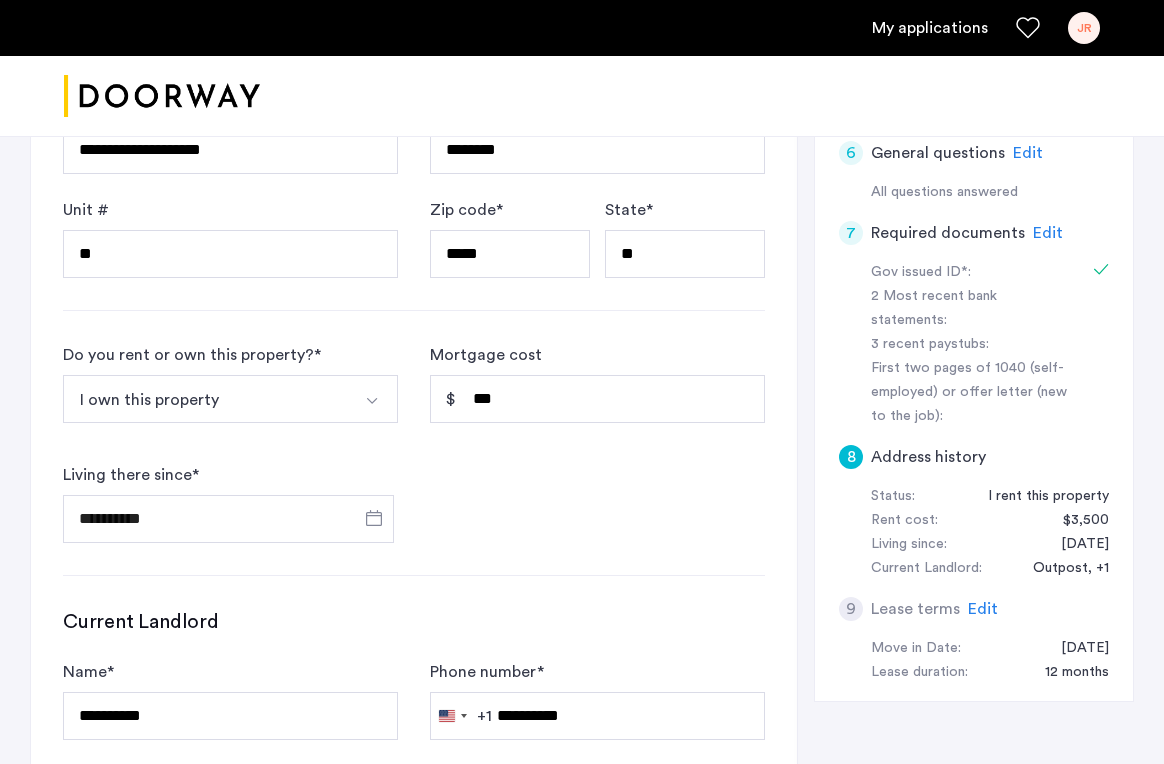 scroll, scrollTop: 785, scrollLeft: 0, axis: vertical 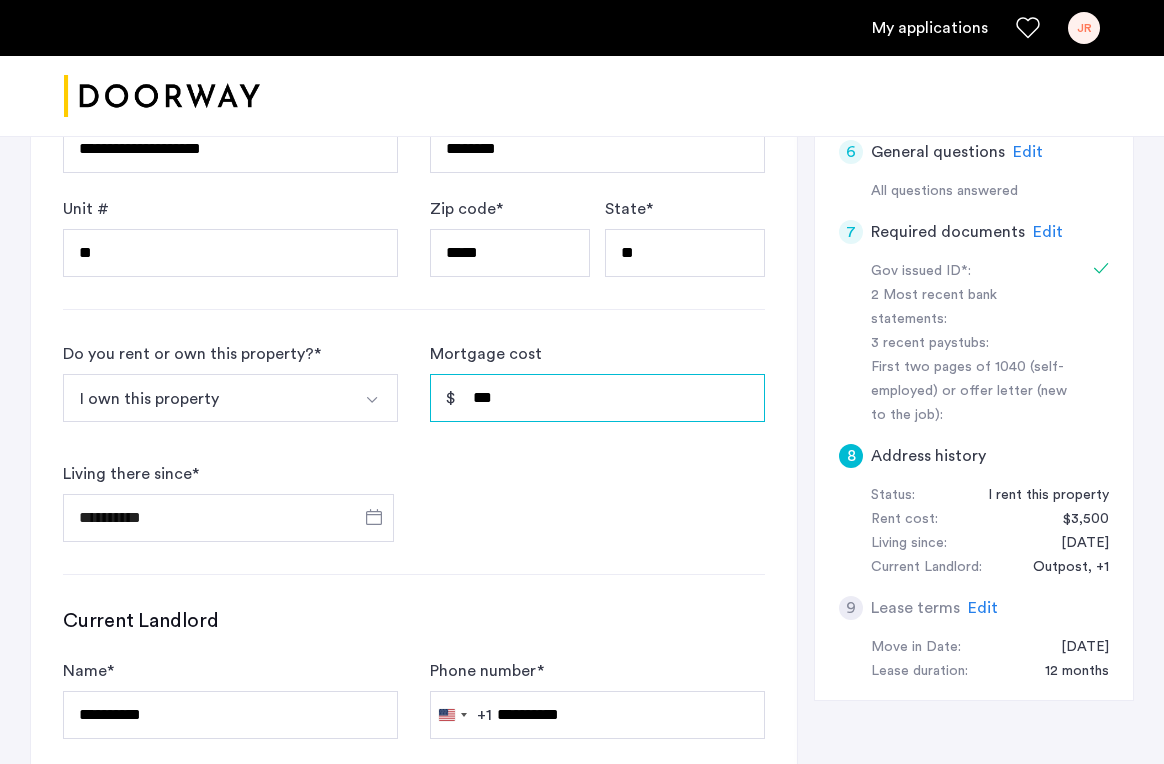 drag, startPoint x: 535, startPoint y: 393, endPoint x: 419, endPoint y: 381, distance: 116.61904 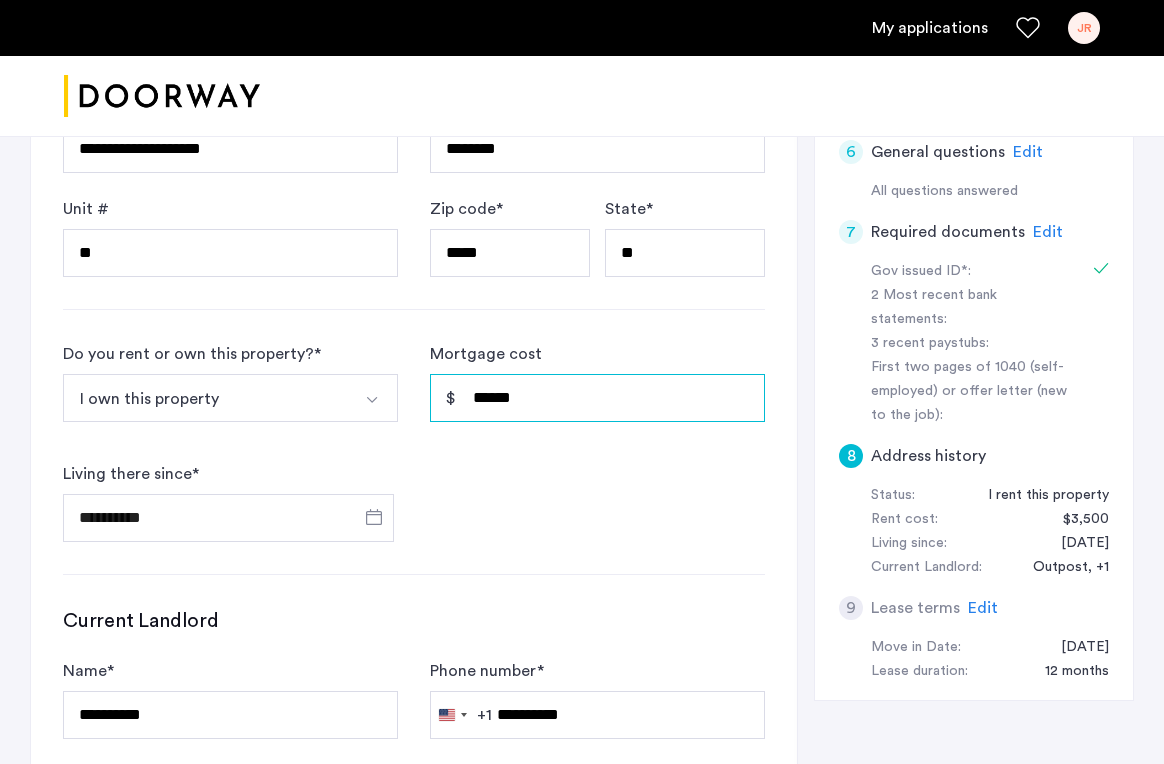 click on "******" at bounding box center [597, 398] 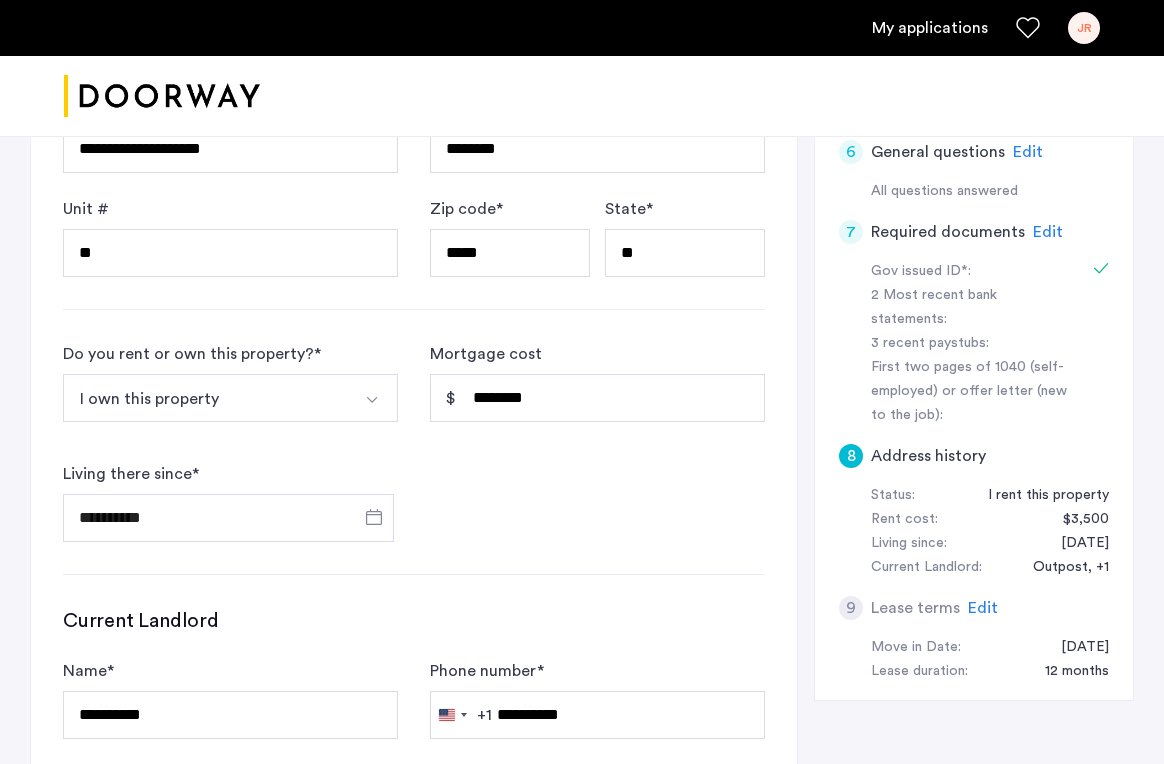 click on "**********" 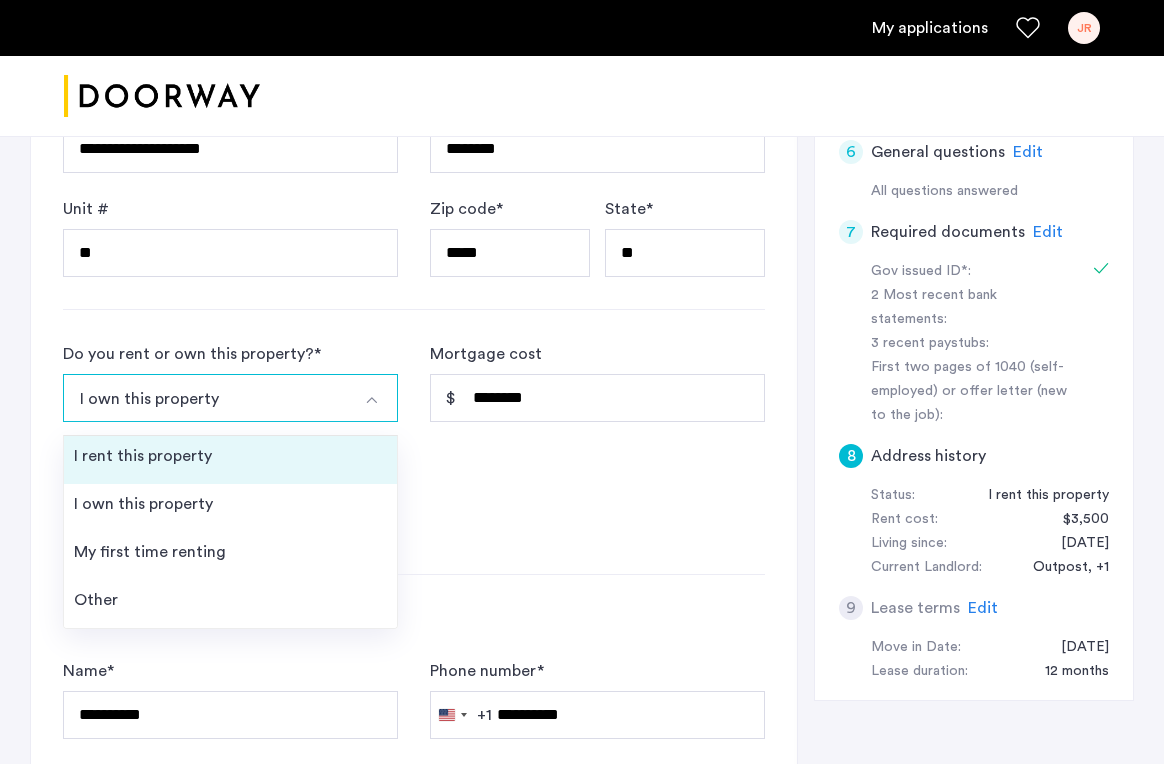 click on "I rent this property" at bounding box center (143, 456) 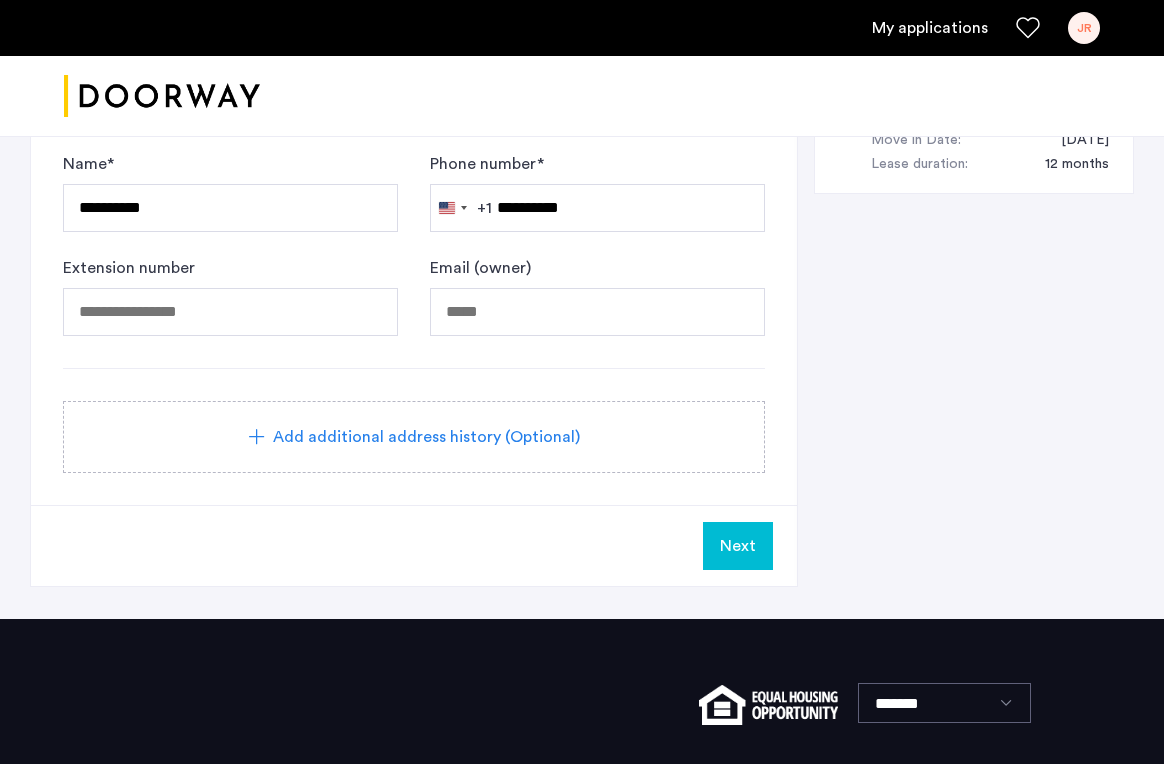 scroll, scrollTop: 1295, scrollLeft: 0, axis: vertical 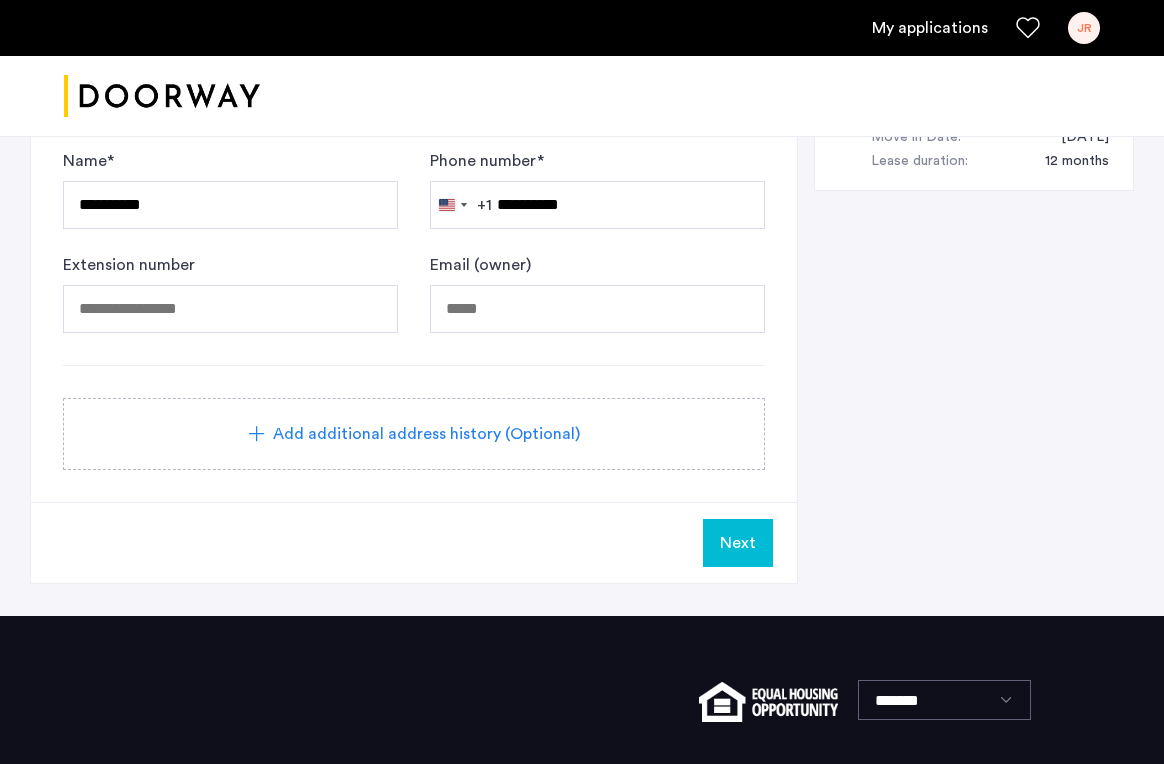 click on "Next" 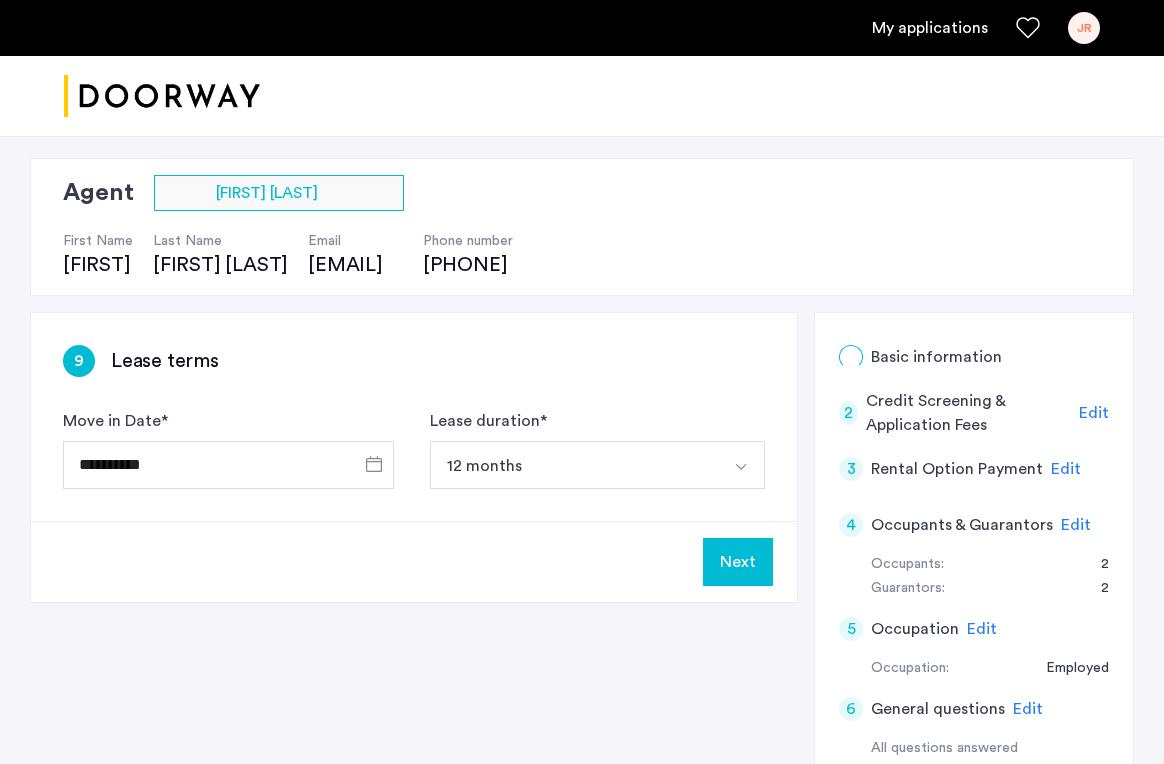 scroll, scrollTop: 191, scrollLeft: 0, axis: vertical 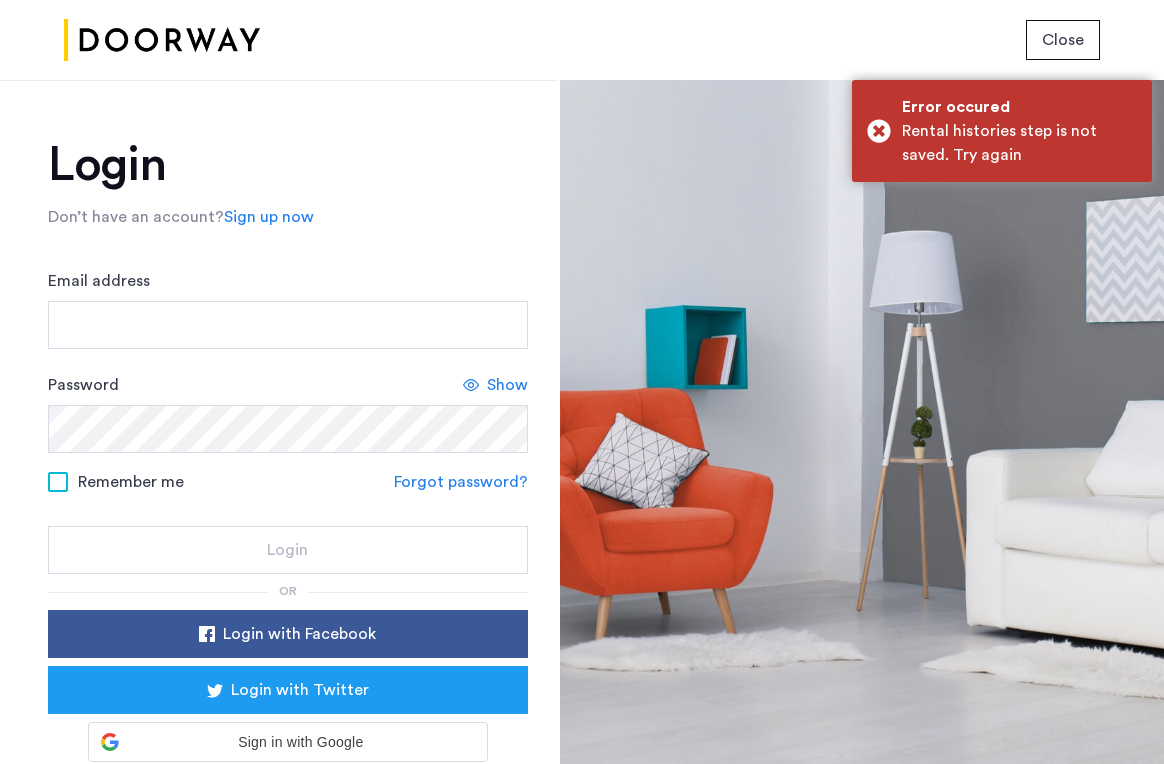 click on "Login" 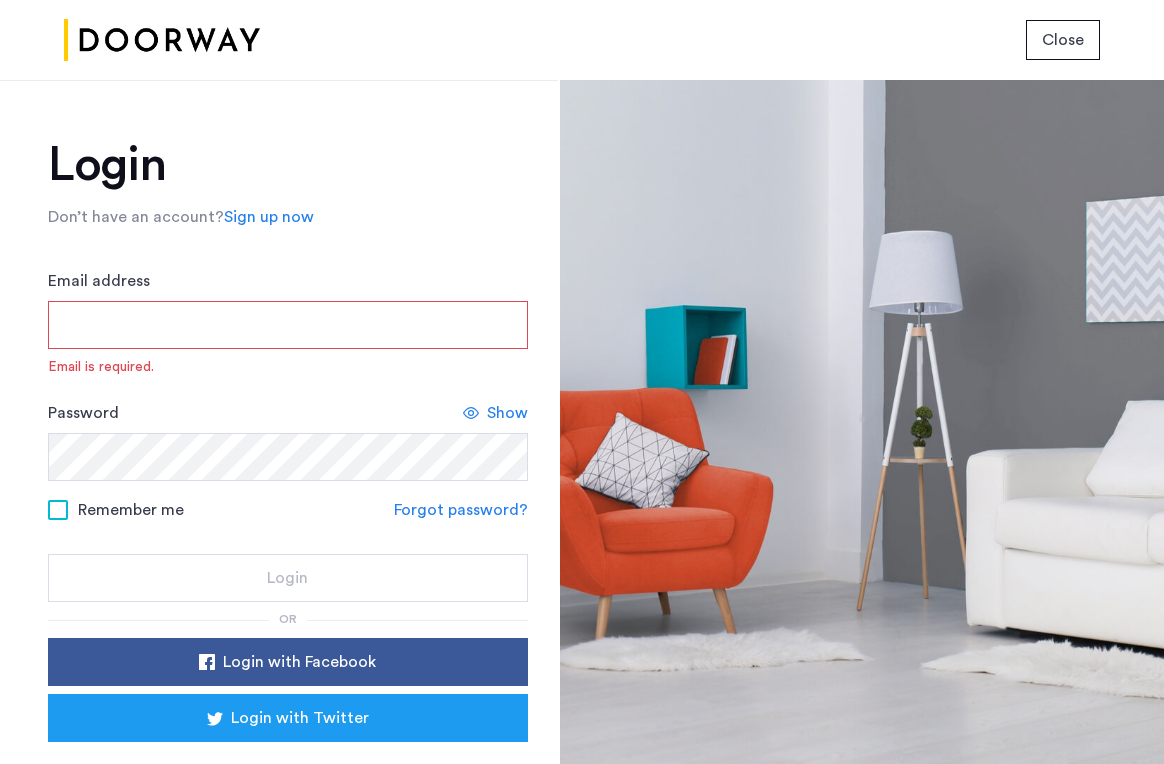 click on "Email address" at bounding box center [288, 325] 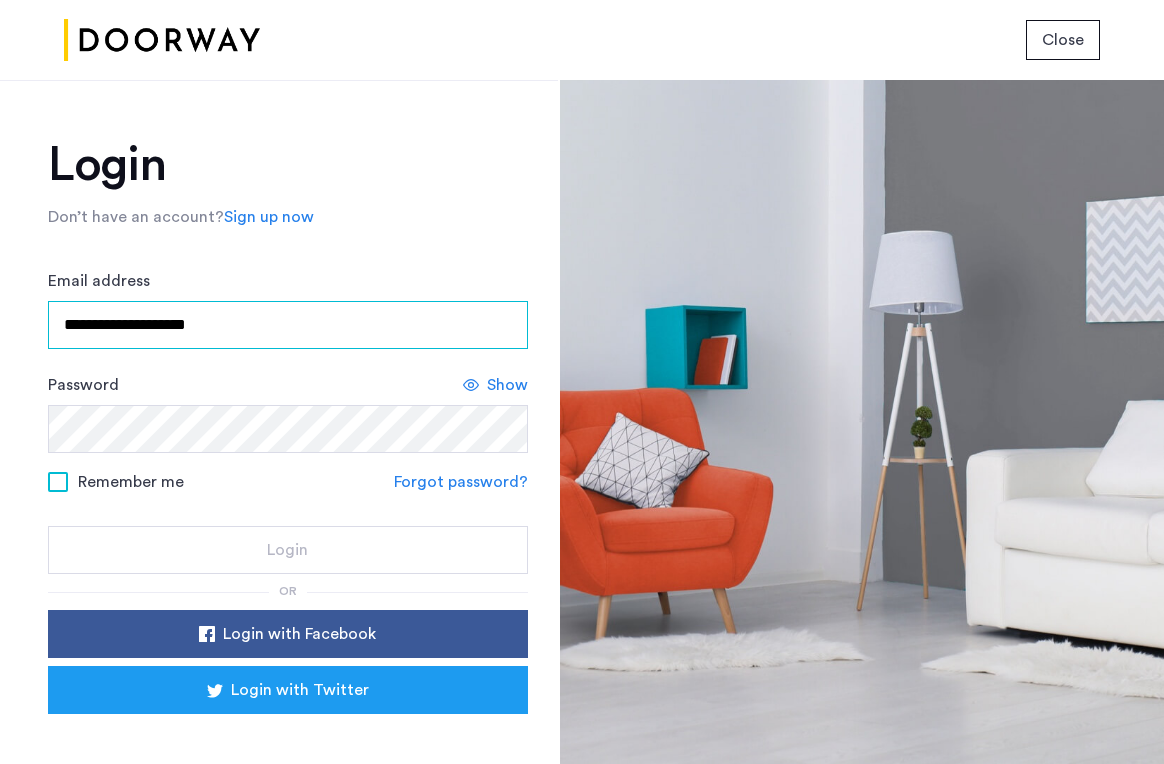 type on "**********" 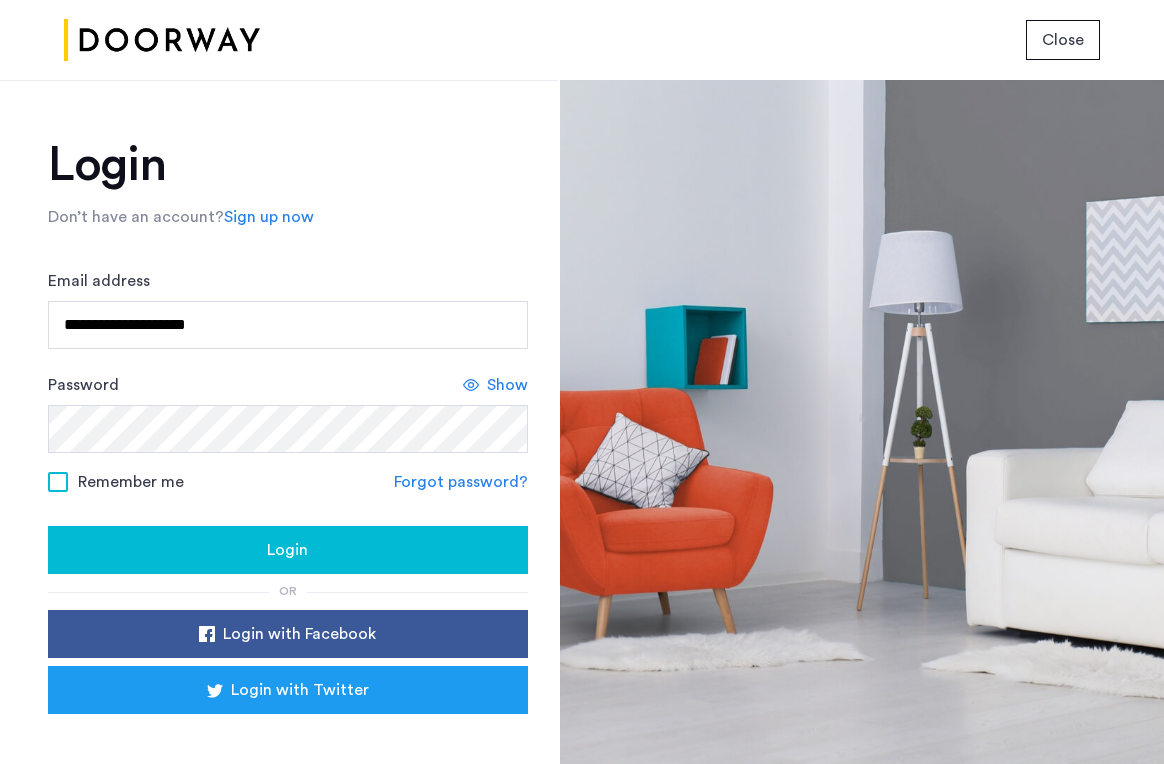 click on "Show" 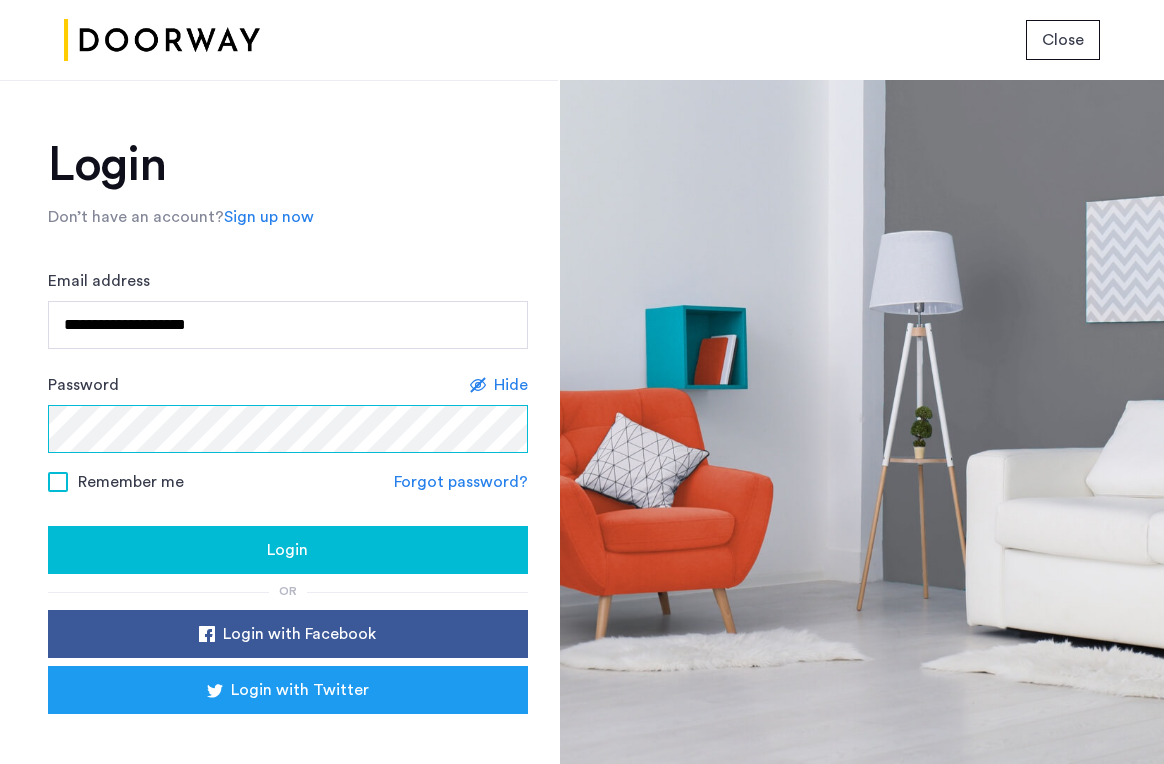 click on "Login" 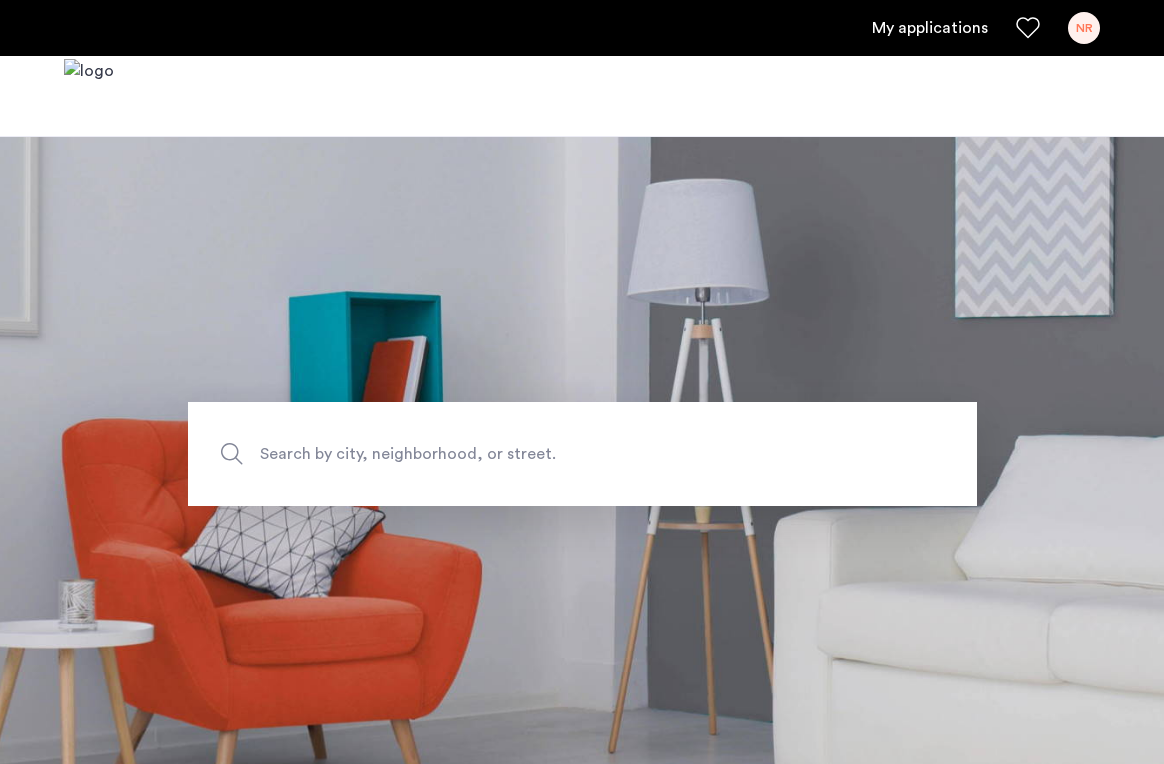 scroll, scrollTop: 0, scrollLeft: 0, axis: both 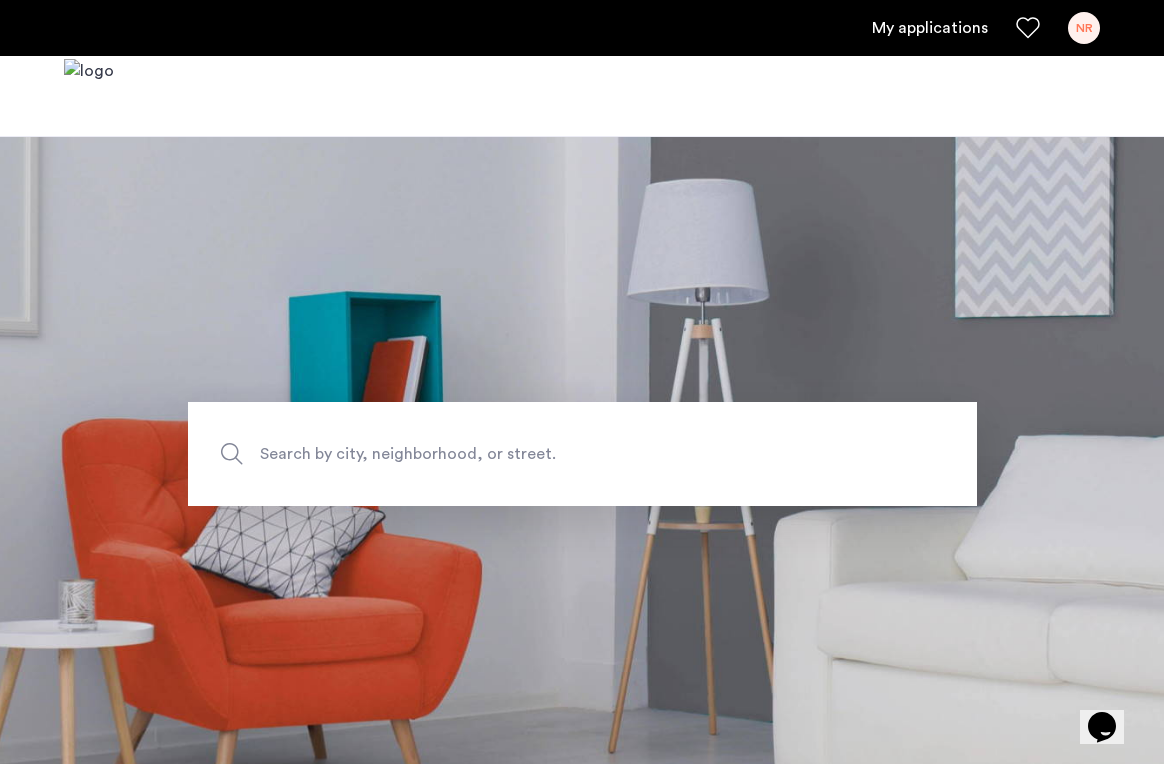 click on "My applications NR" at bounding box center (582, 28) 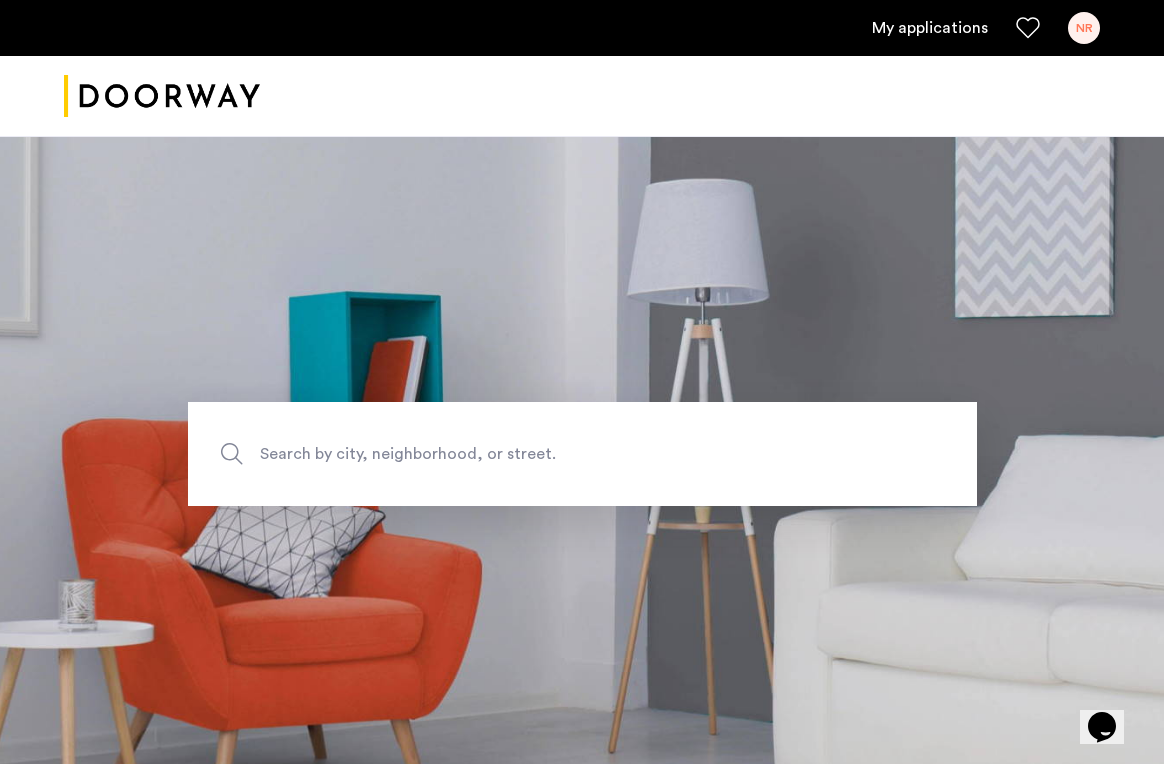 click on "My applications" at bounding box center (930, 28) 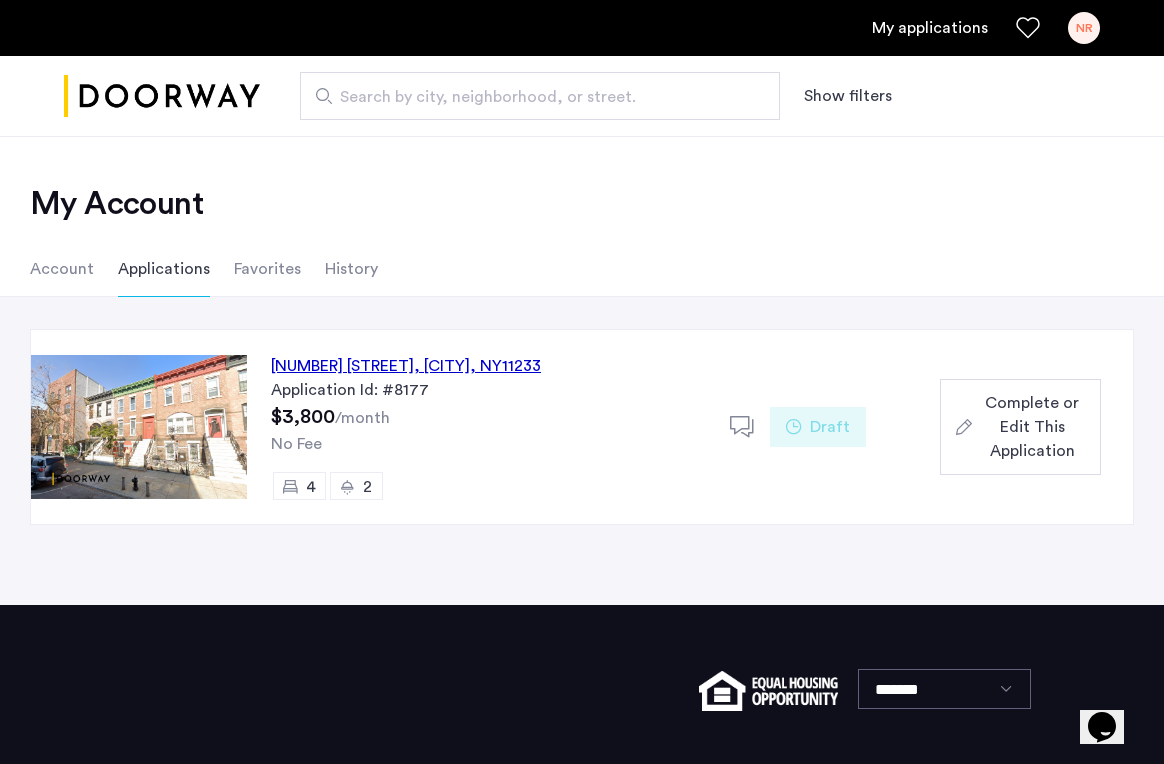 click on "Complete or Edit This Application" 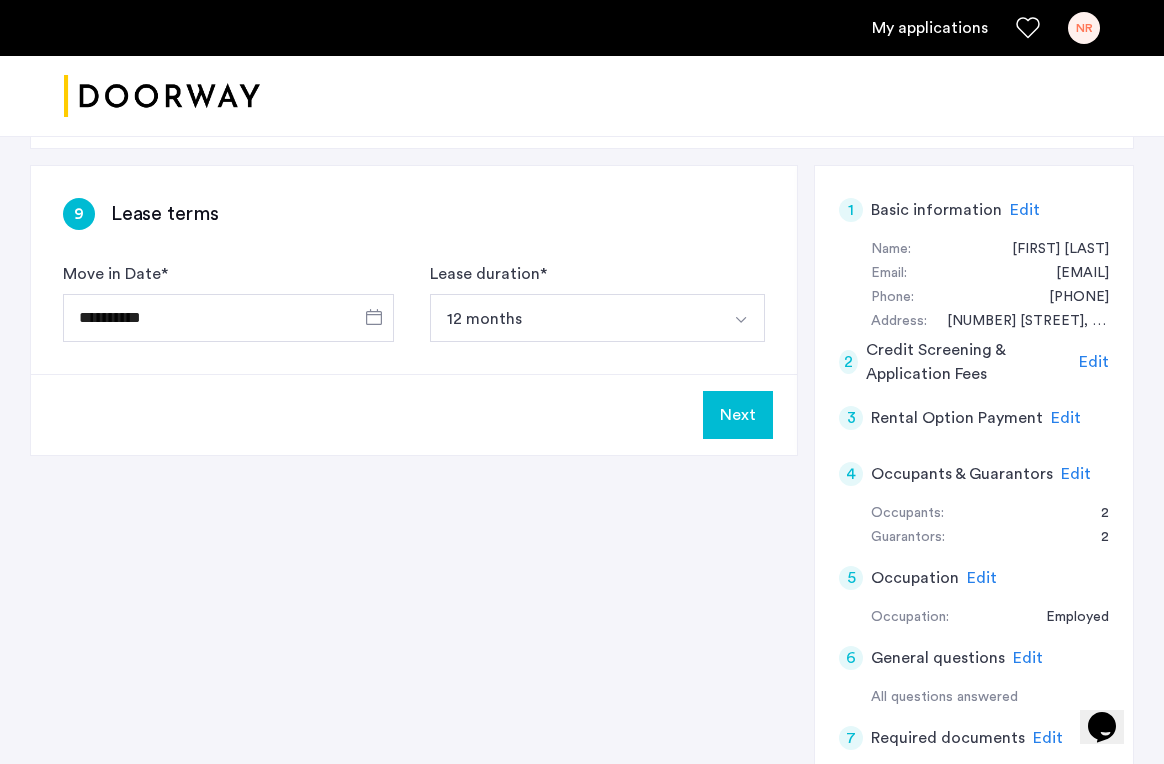 scroll, scrollTop: 203, scrollLeft: 0, axis: vertical 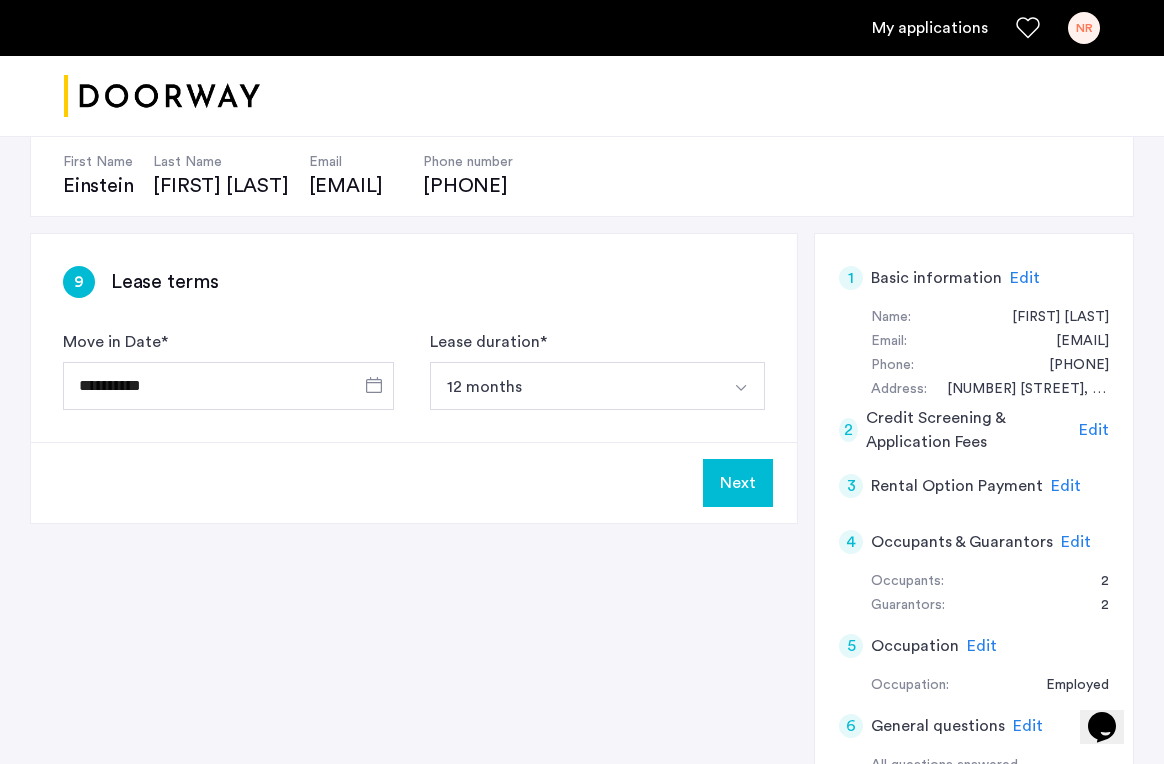 click on "Next" 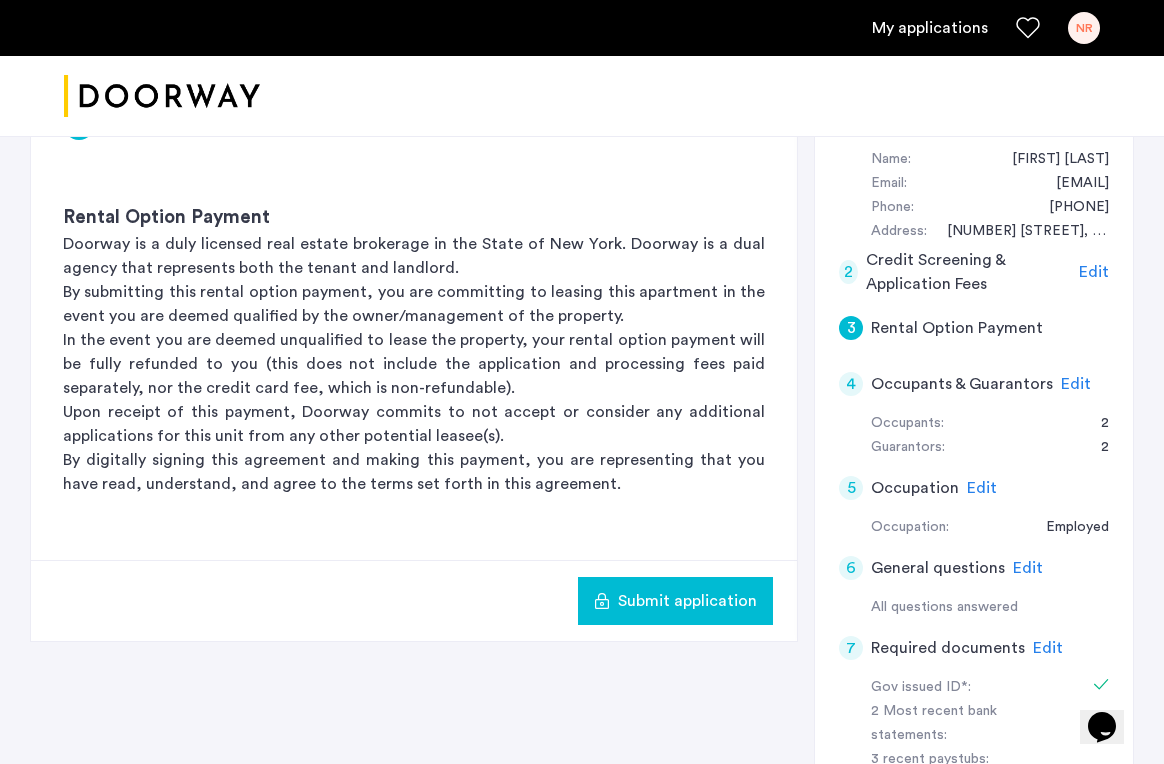scroll, scrollTop: 363, scrollLeft: 0, axis: vertical 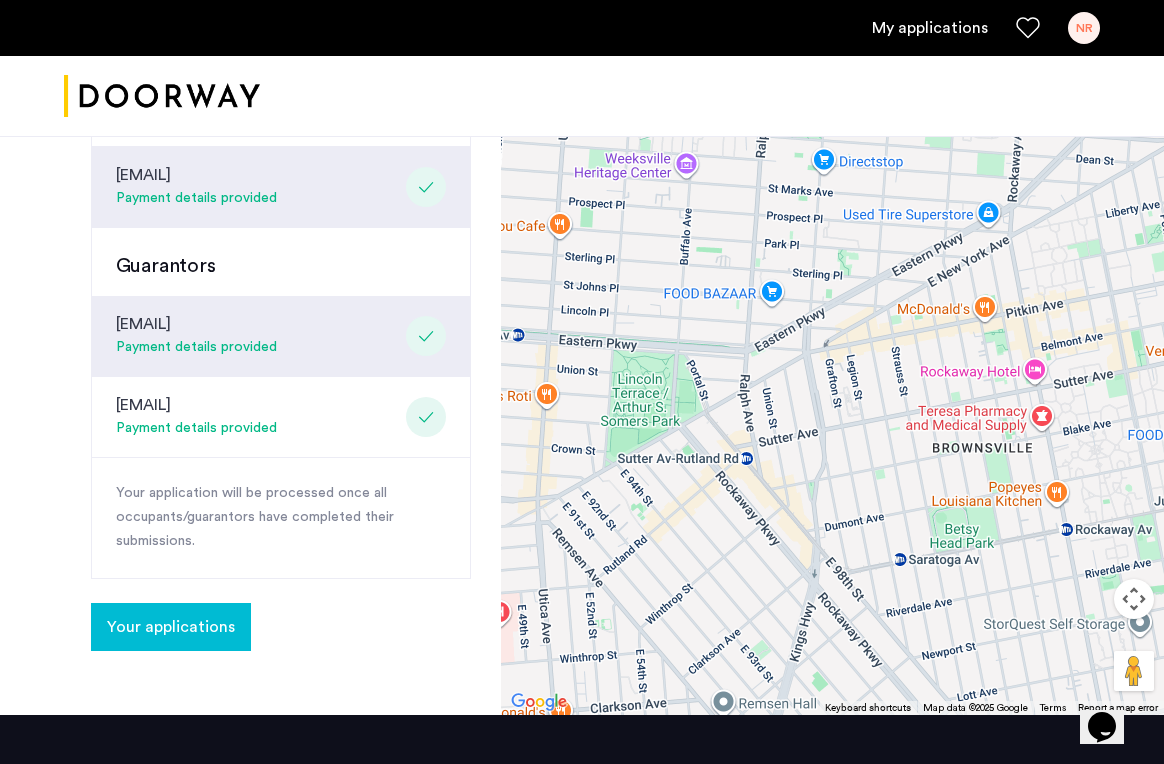 click on "My applications" at bounding box center [930, 28] 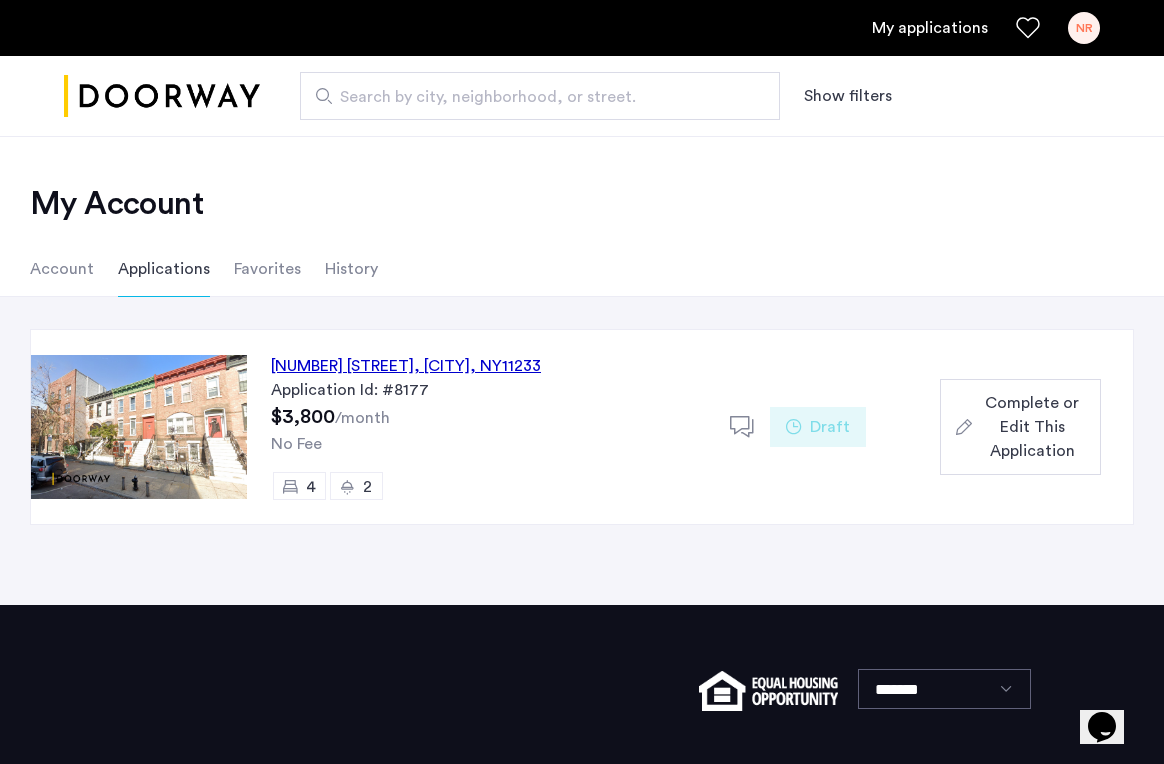 click on "Complete or Edit This Application" 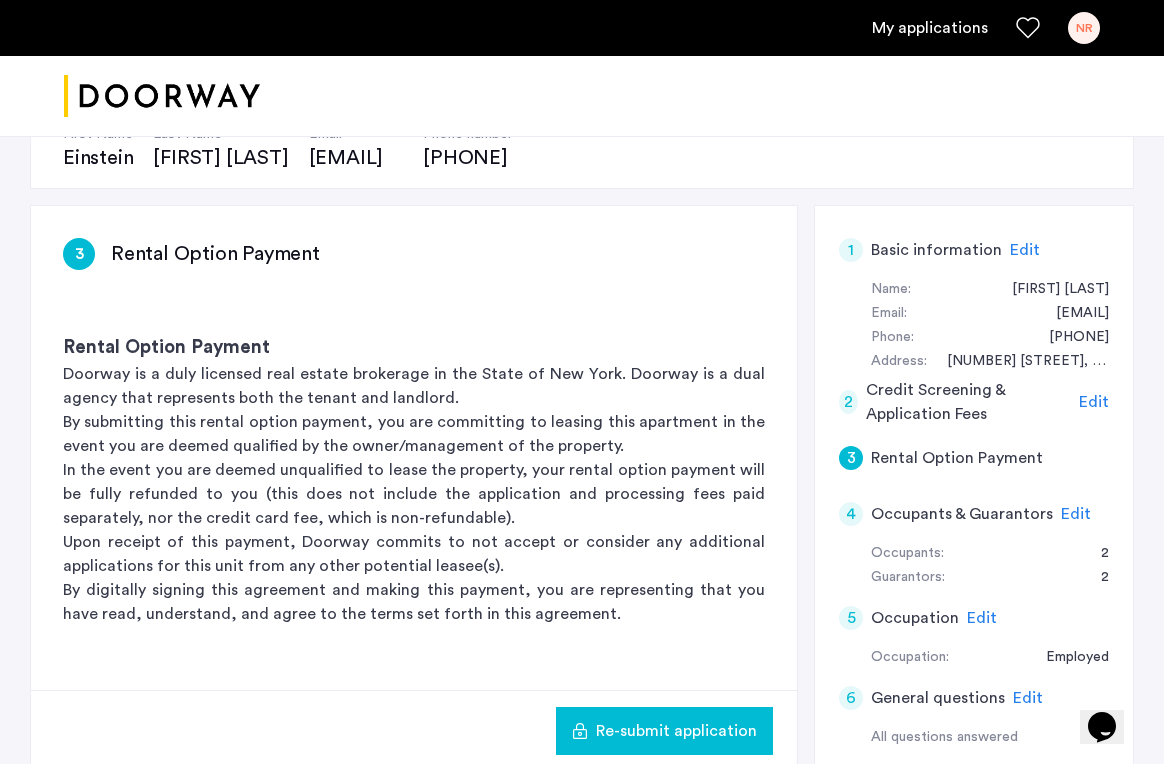 scroll, scrollTop: 291, scrollLeft: 0, axis: vertical 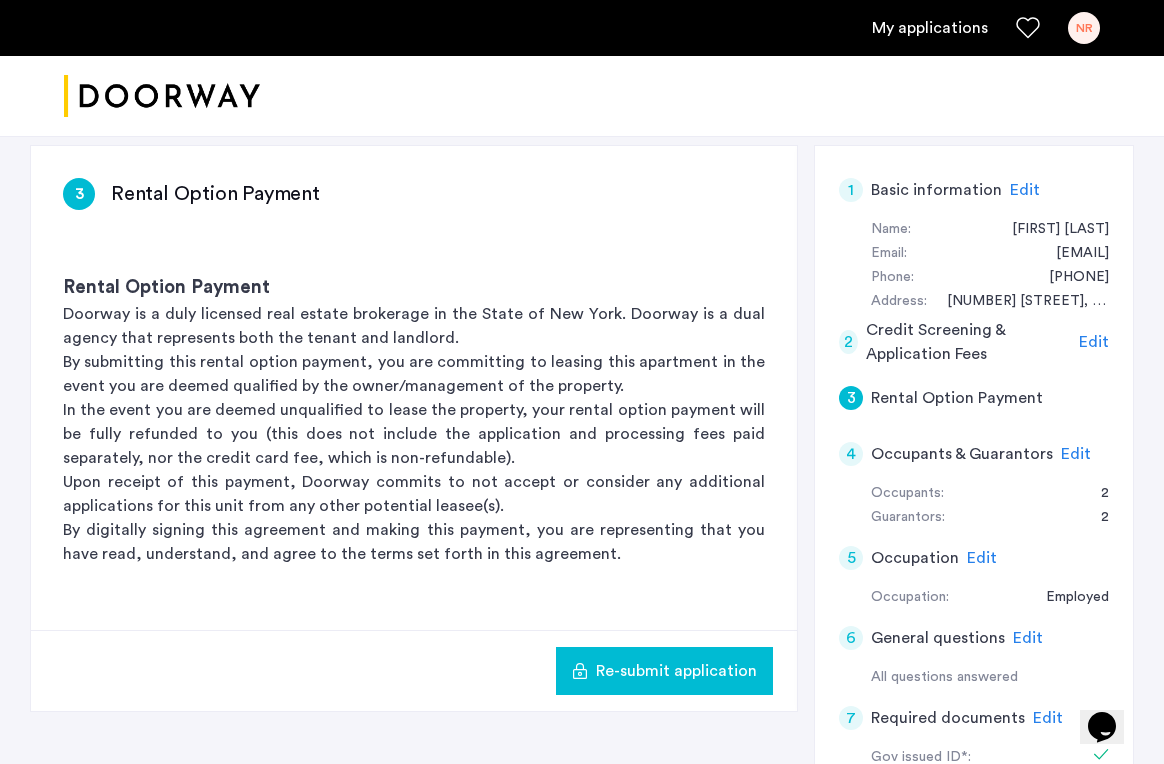 click on "Edit" 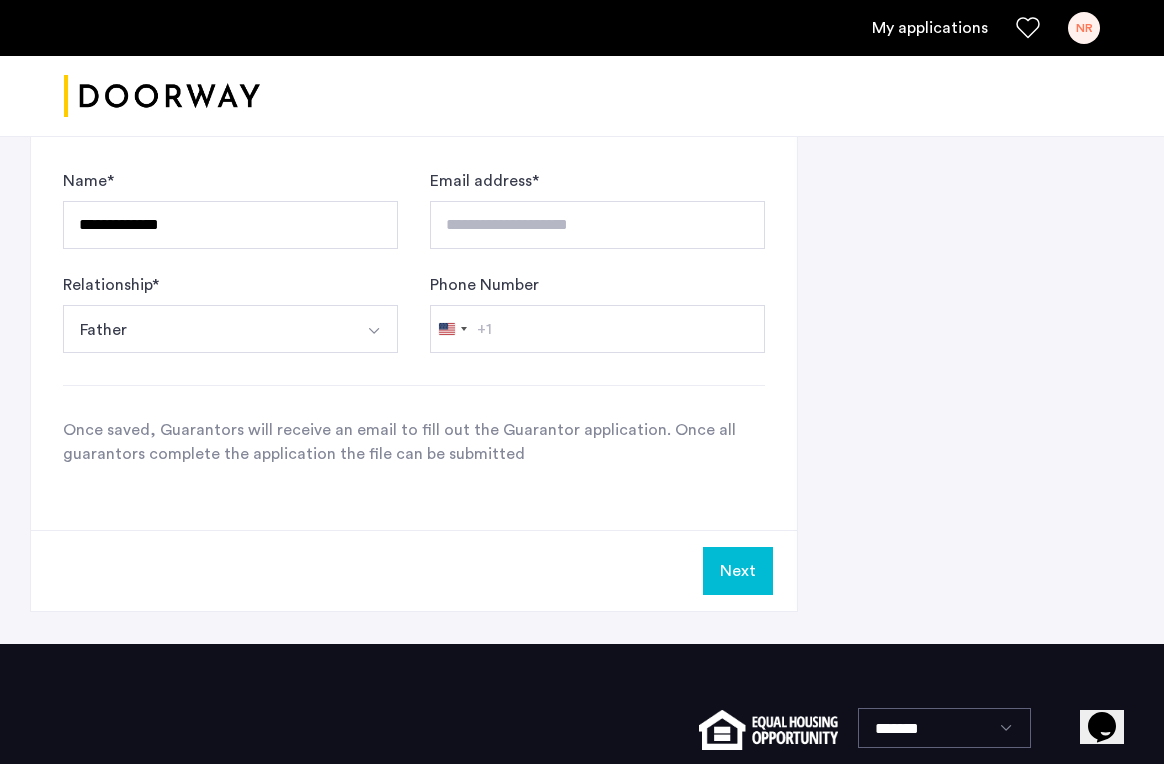 scroll, scrollTop: 1363, scrollLeft: 0, axis: vertical 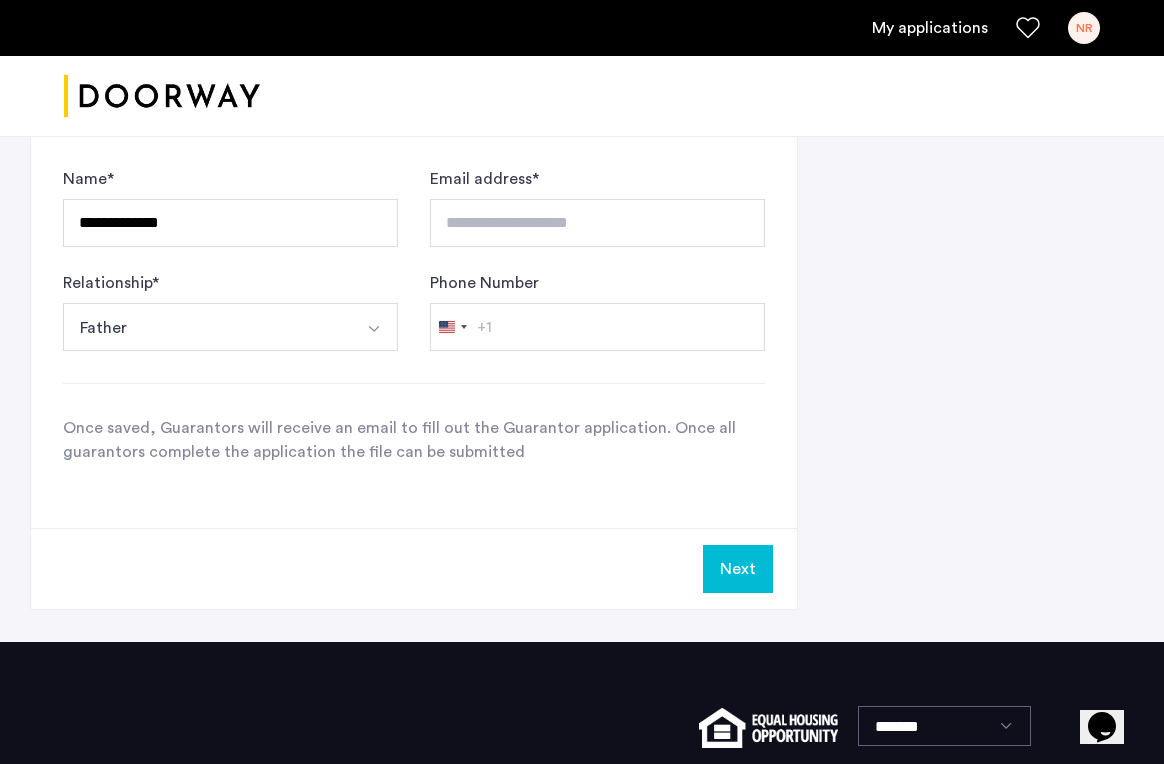 click on "Next" 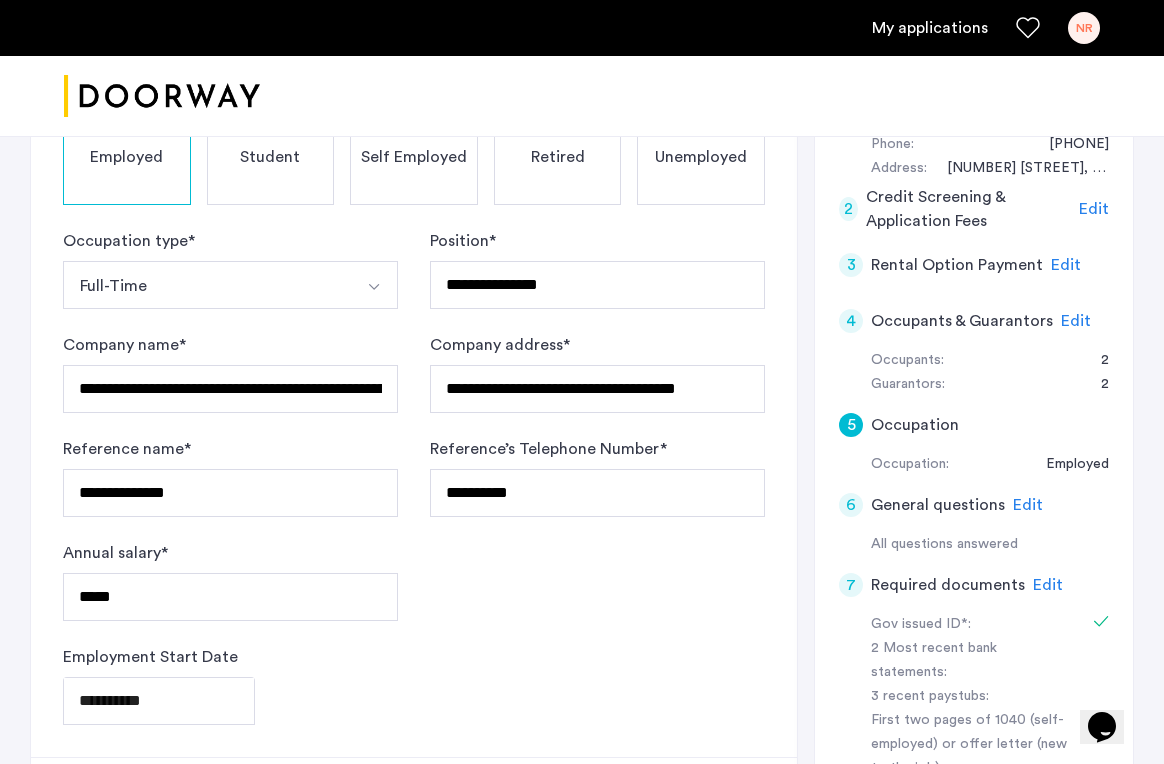 scroll, scrollTop: 402, scrollLeft: 0, axis: vertical 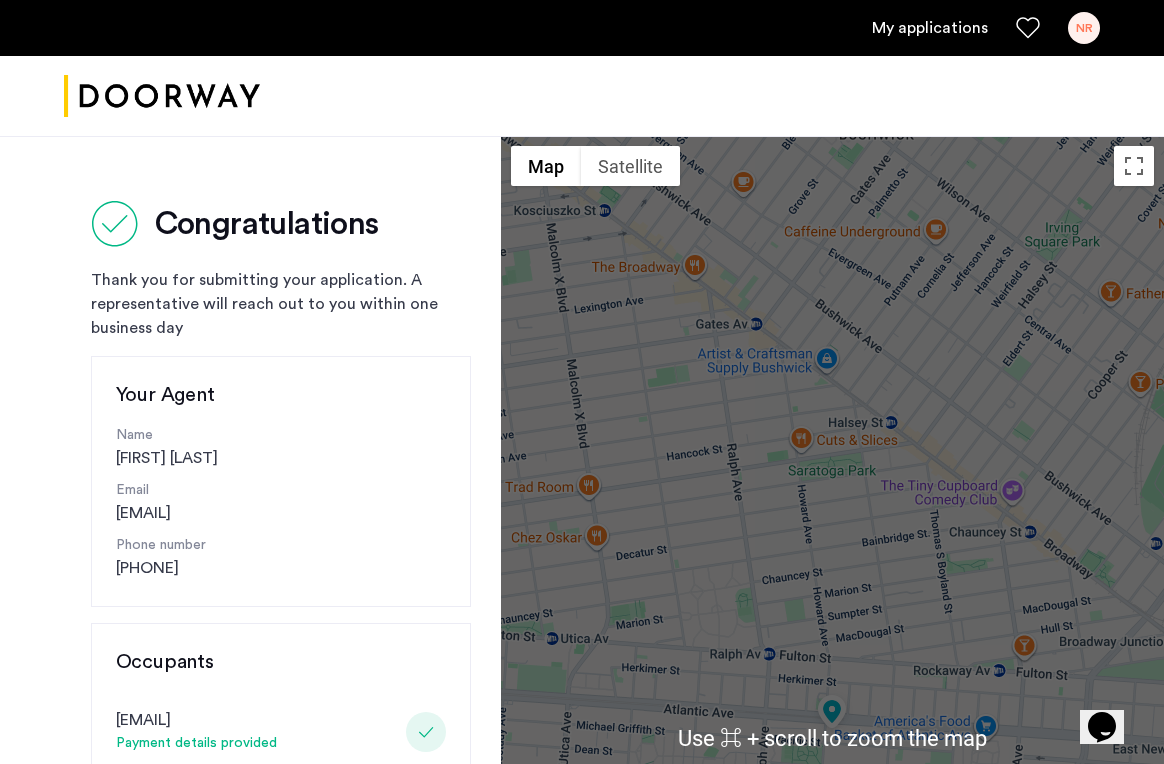 click on "My applications" at bounding box center (930, 28) 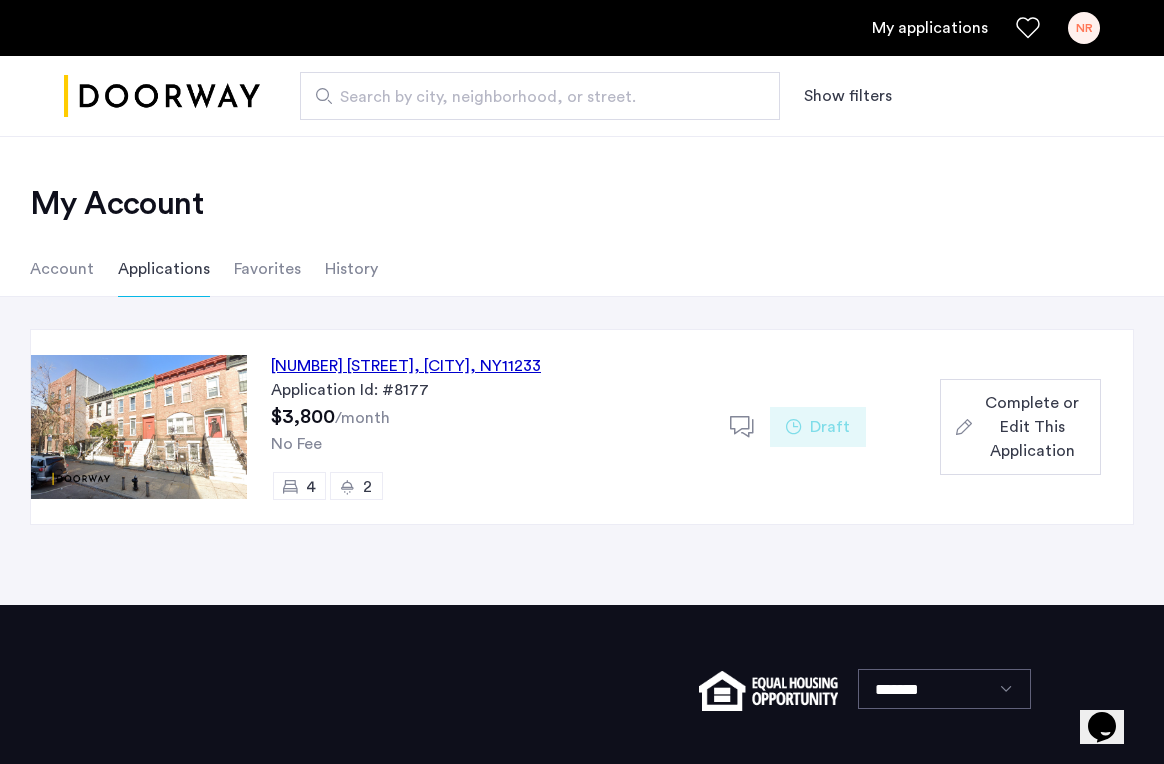 click on "Complete or Edit This Application" 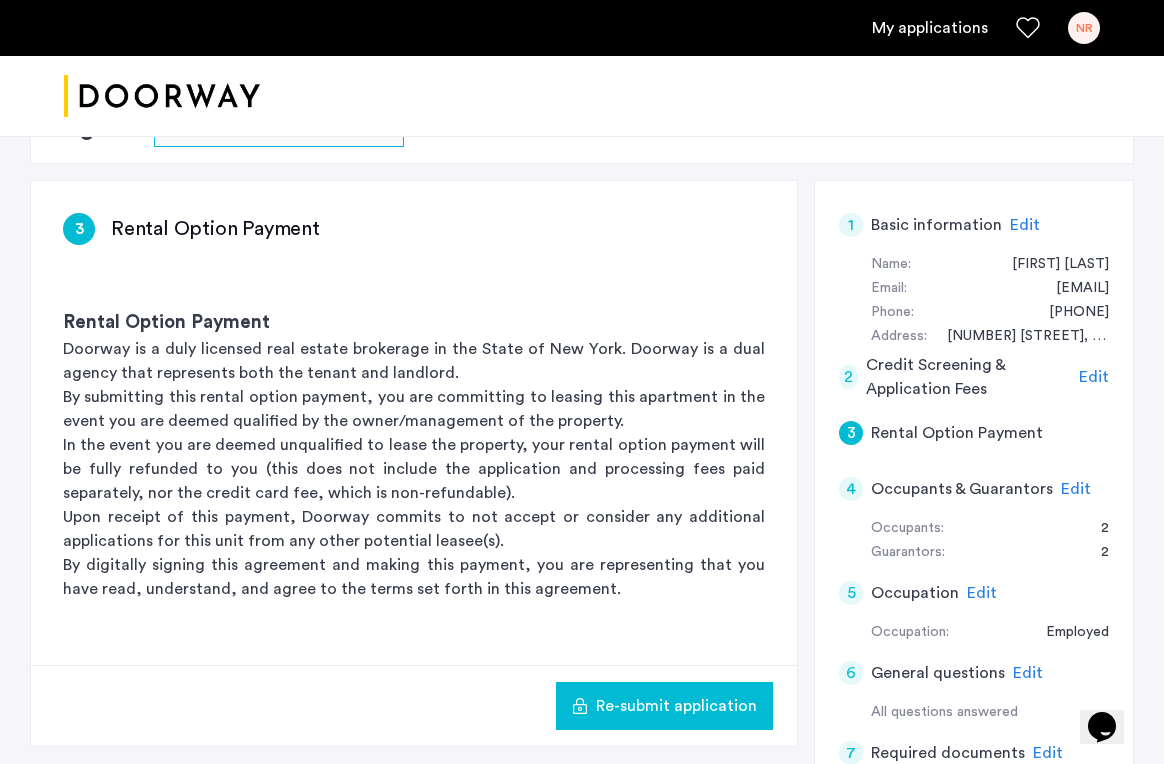 scroll 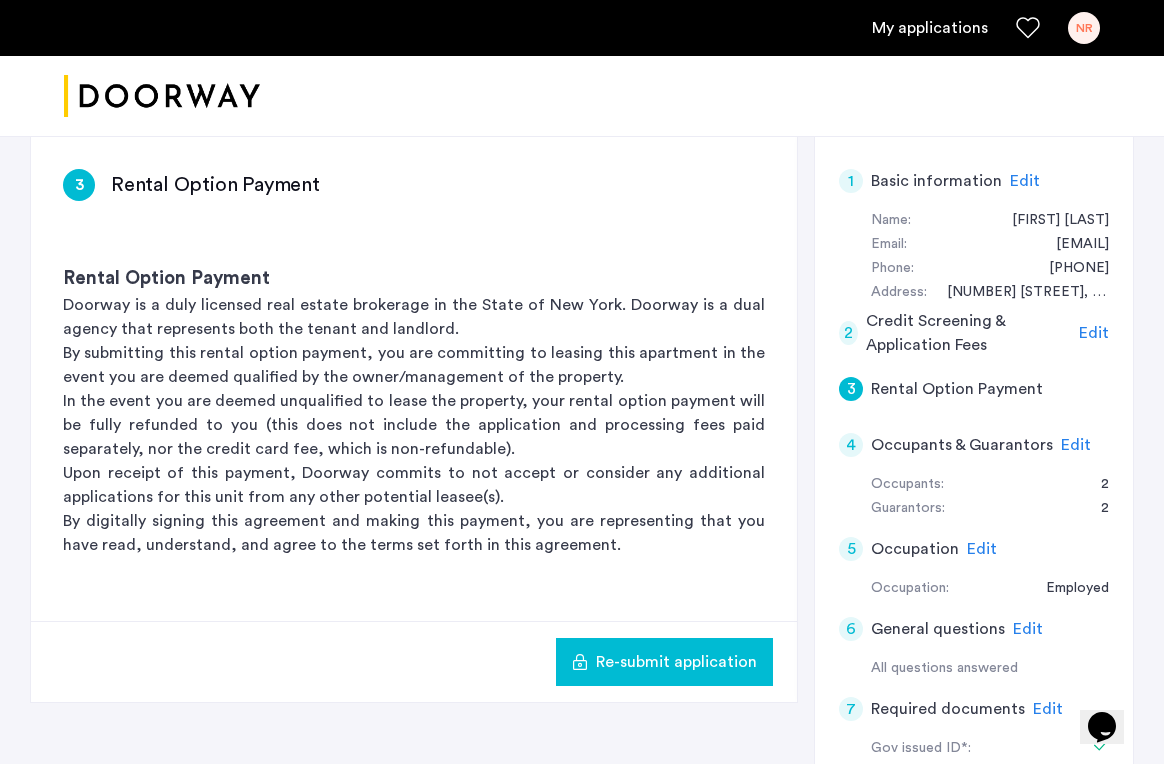 click on "Edit" 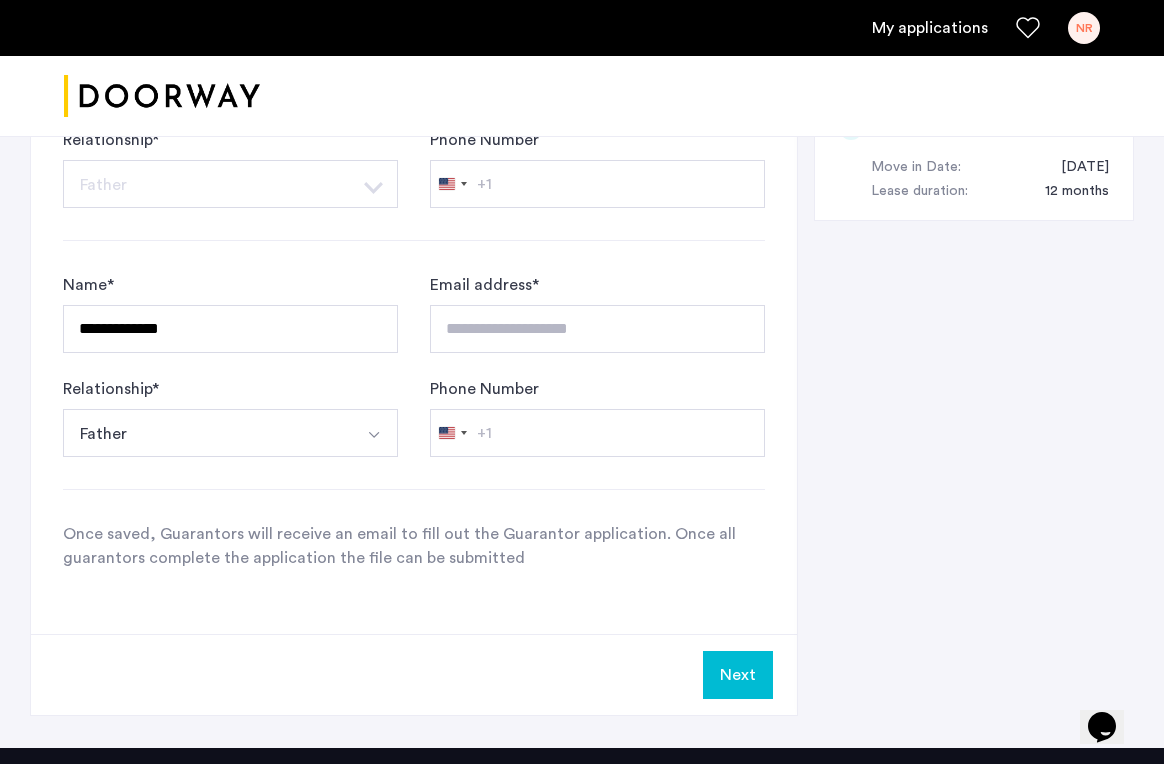 click on "NR" at bounding box center [1084, 28] 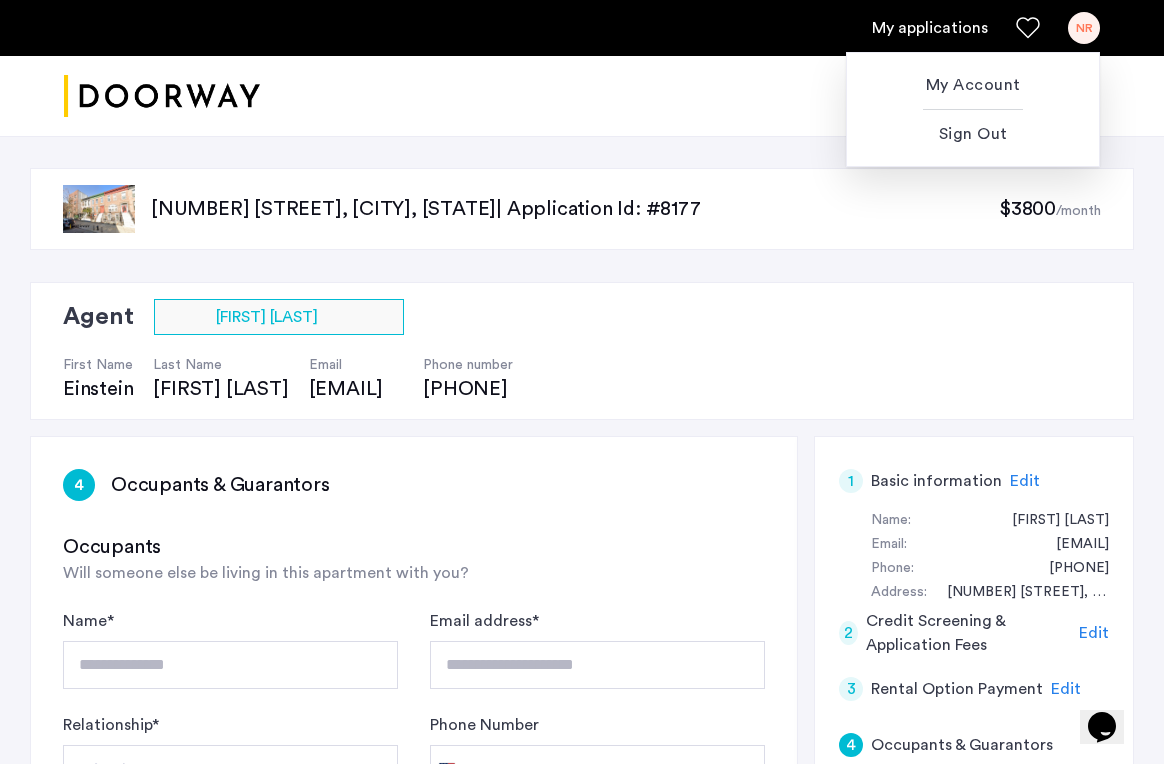 scroll, scrollTop: 0, scrollLeft: 0, axis: both 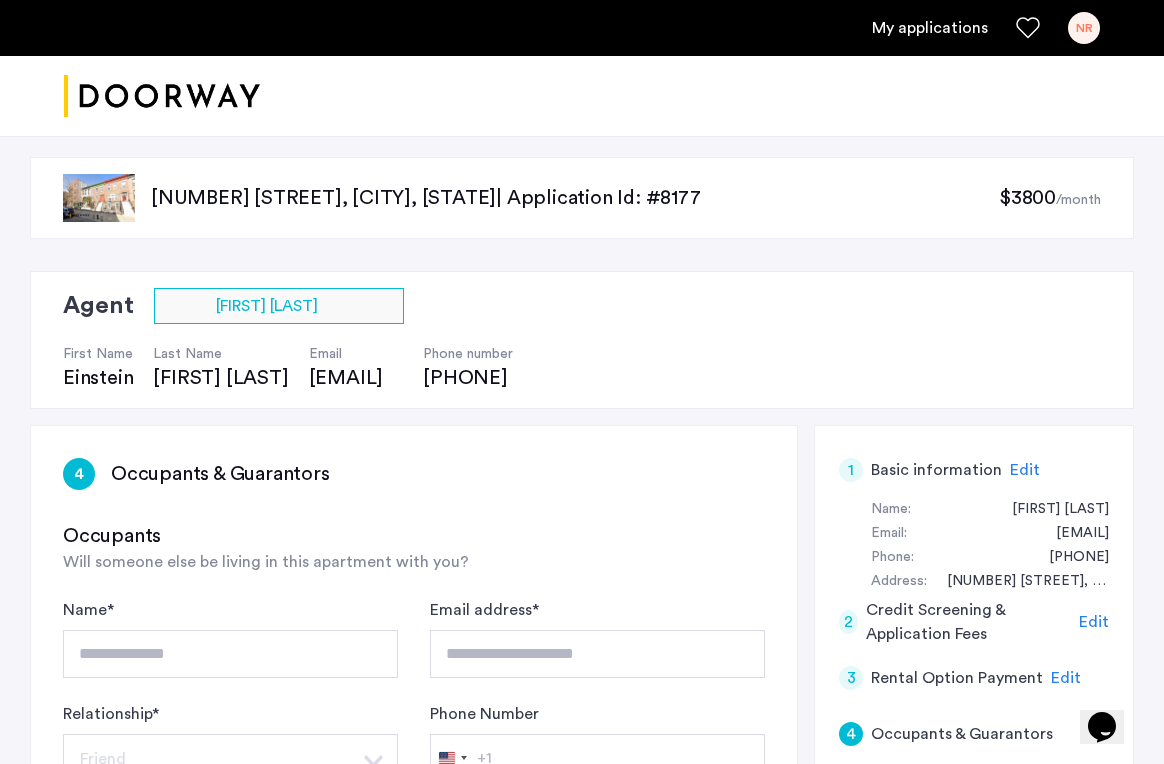 click on "NR" at bounding box center [1084, 28] 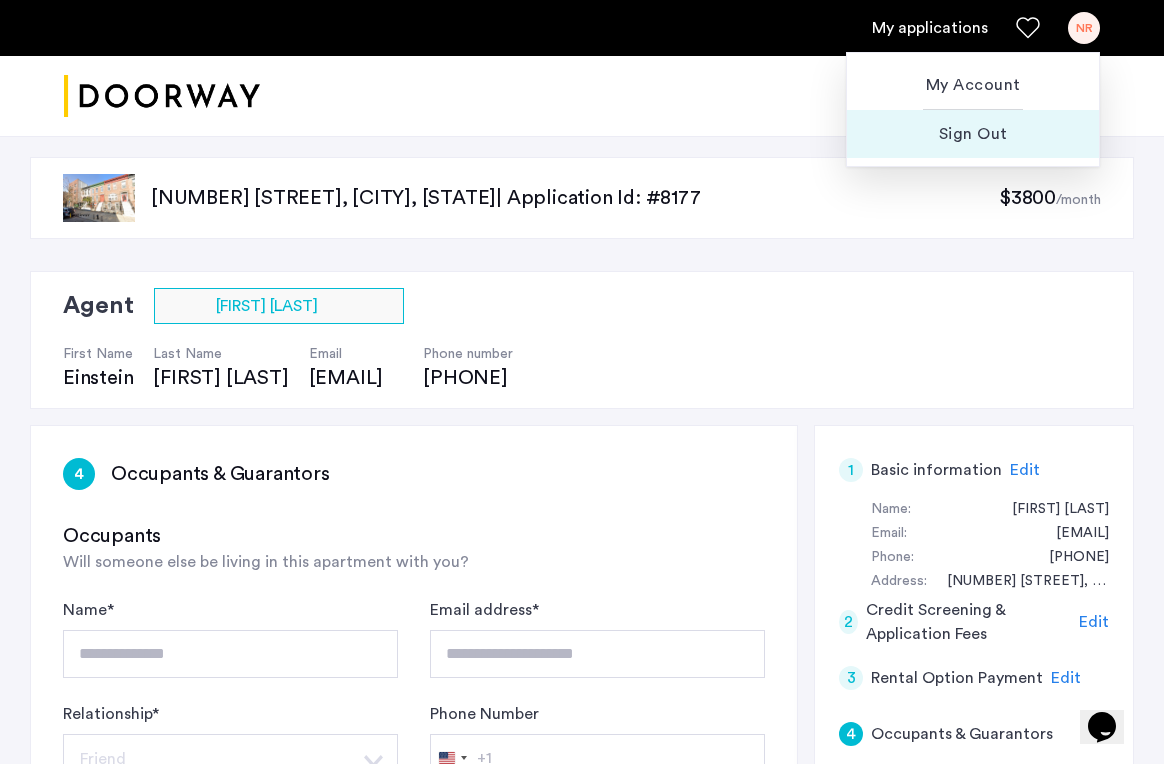 click on "Sign Out" at bounding box center [973, 134] 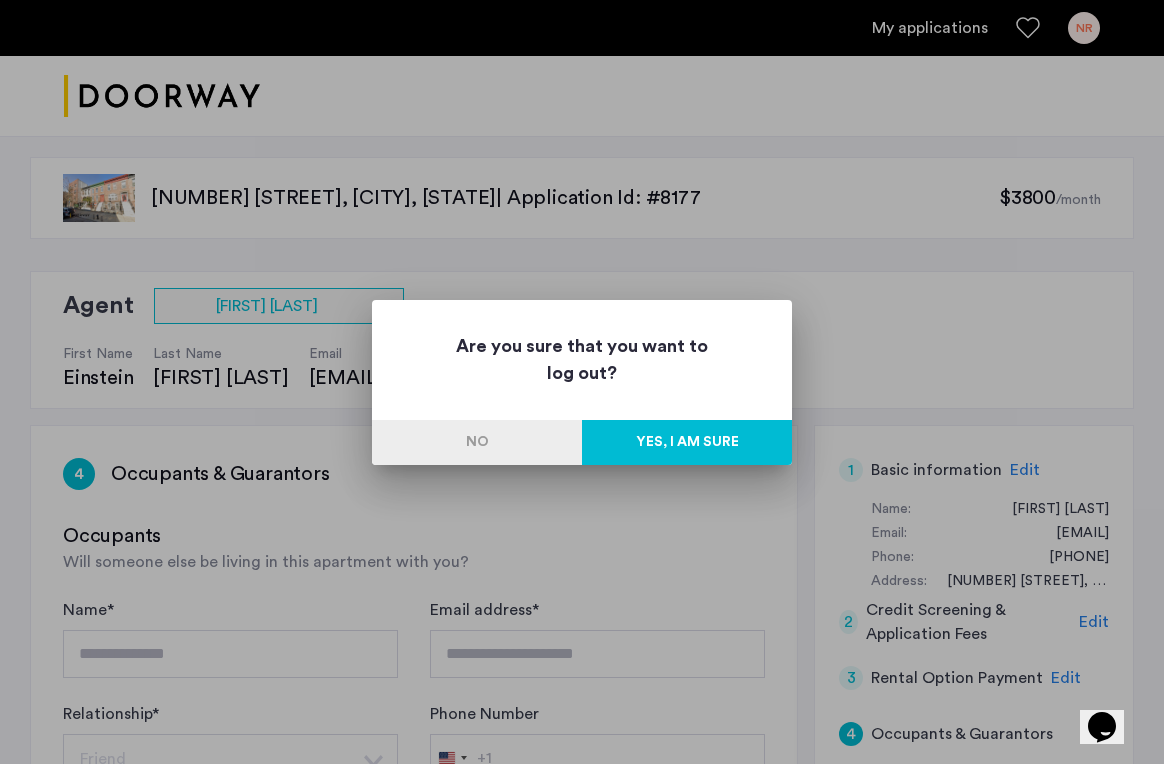 scroll, scrollTop: 0, scrollLeft: 0, axis: both 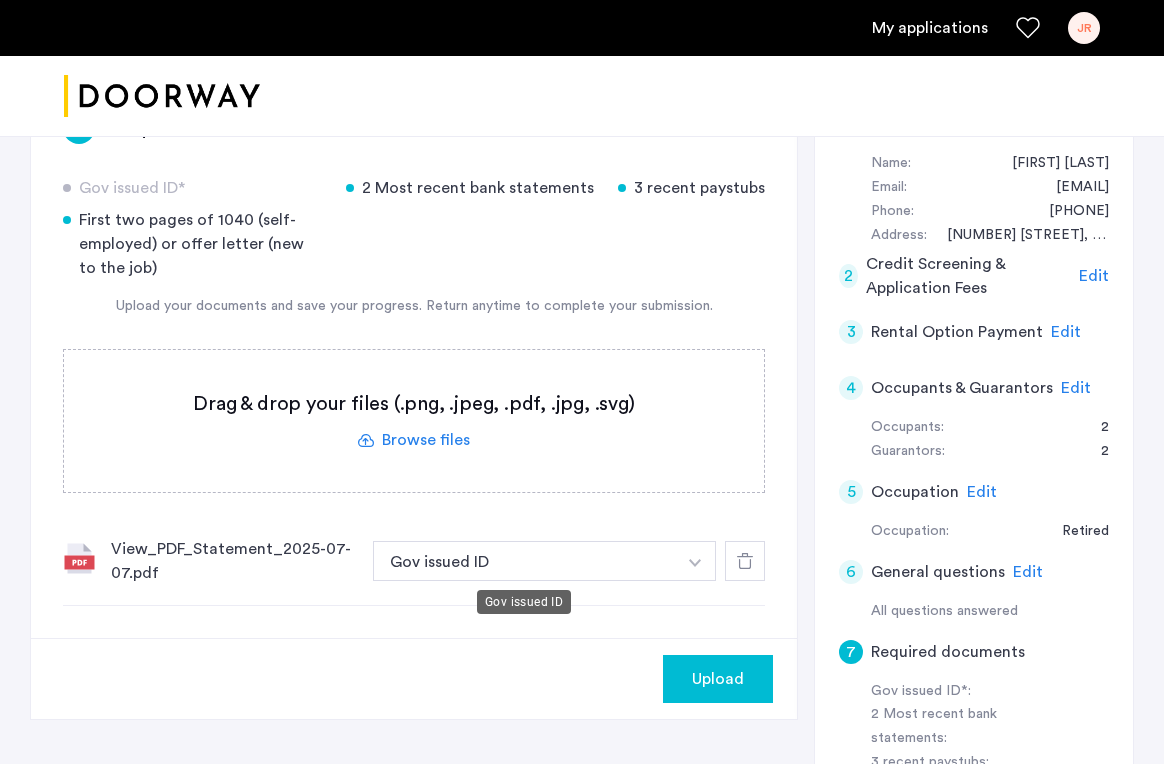 click on "Gov issued ID" at bounding box center [524, 561] 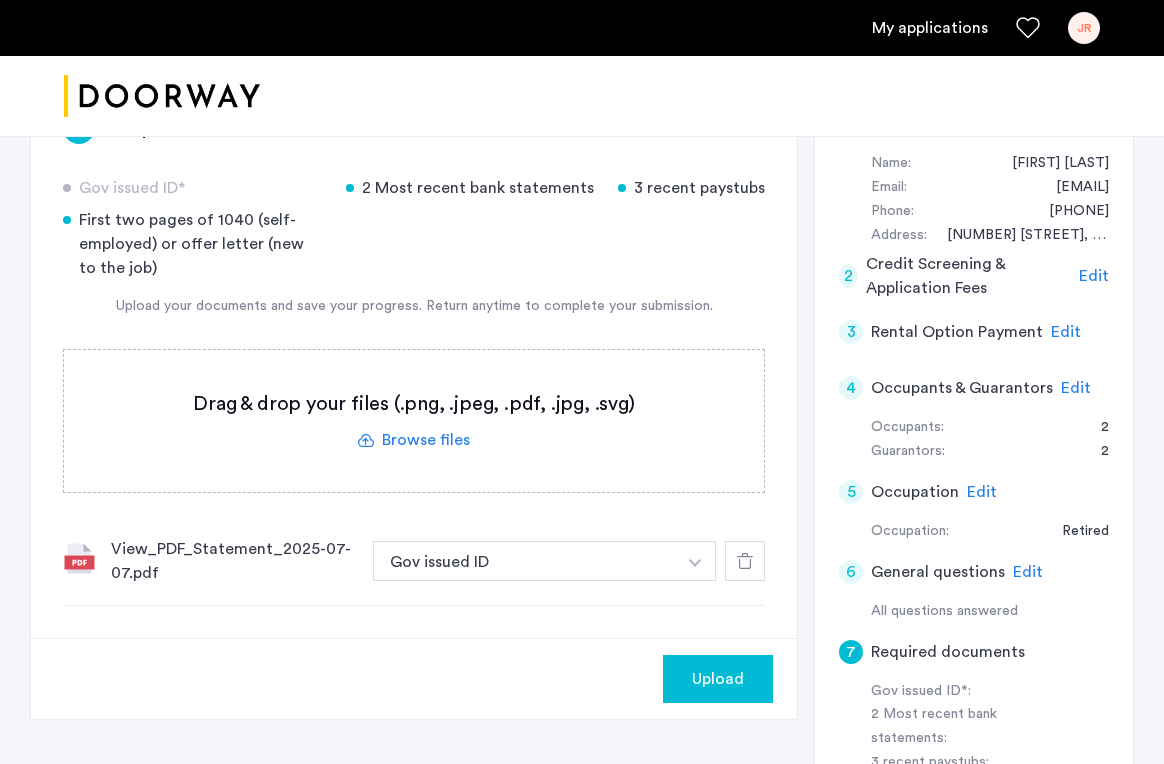 click at bounding box center [695, 561] 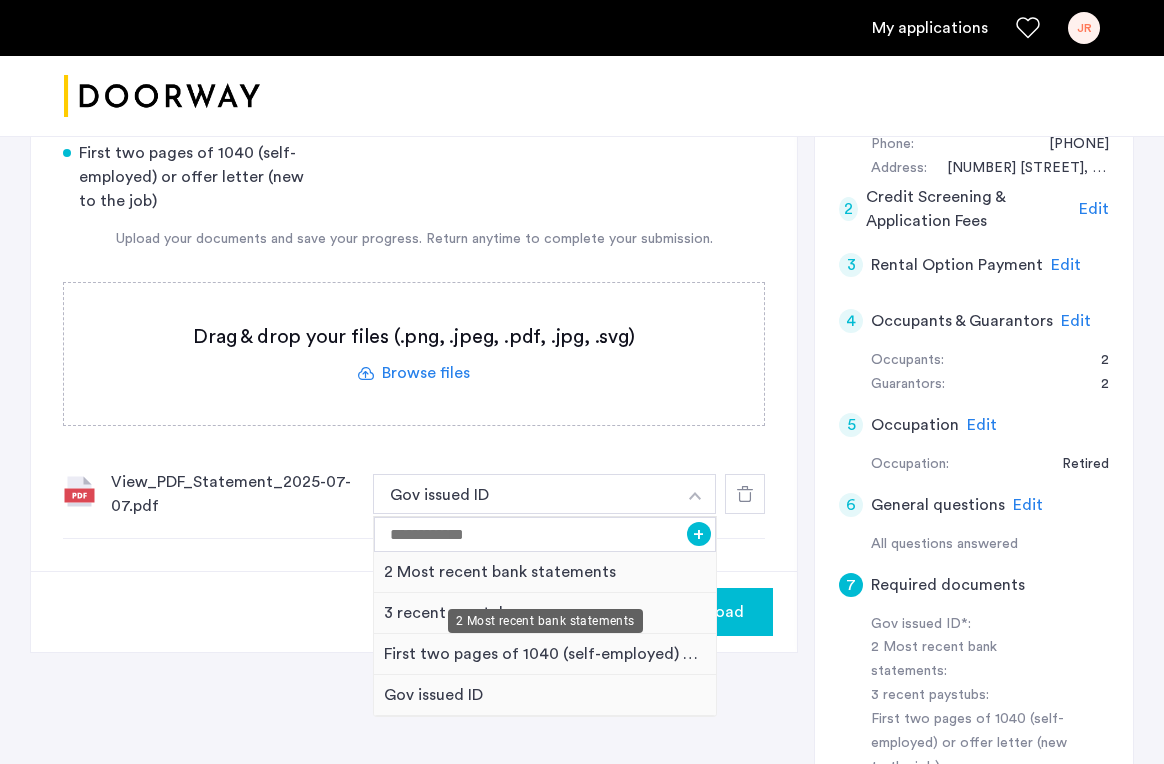 scroll, scrollTop: 428, scrollLeft: 0, axis: vertical 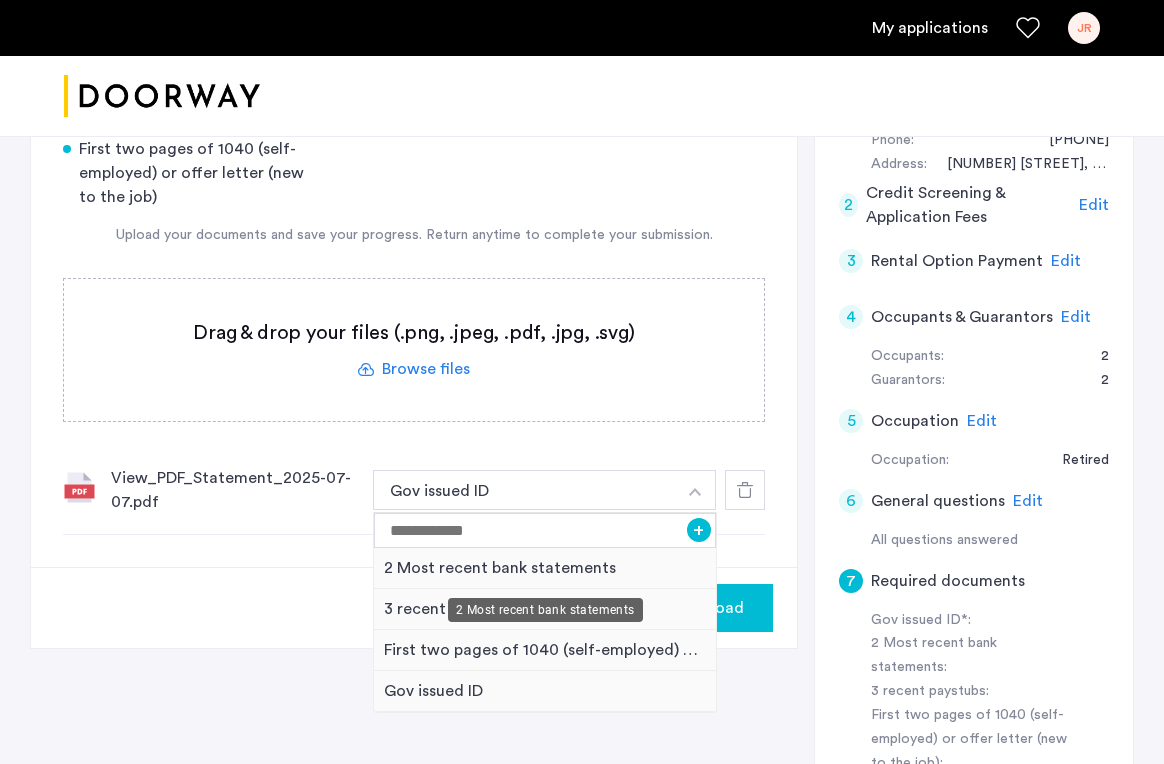 click on "2 Most recent bank statements" at bounding box center (545, 568) 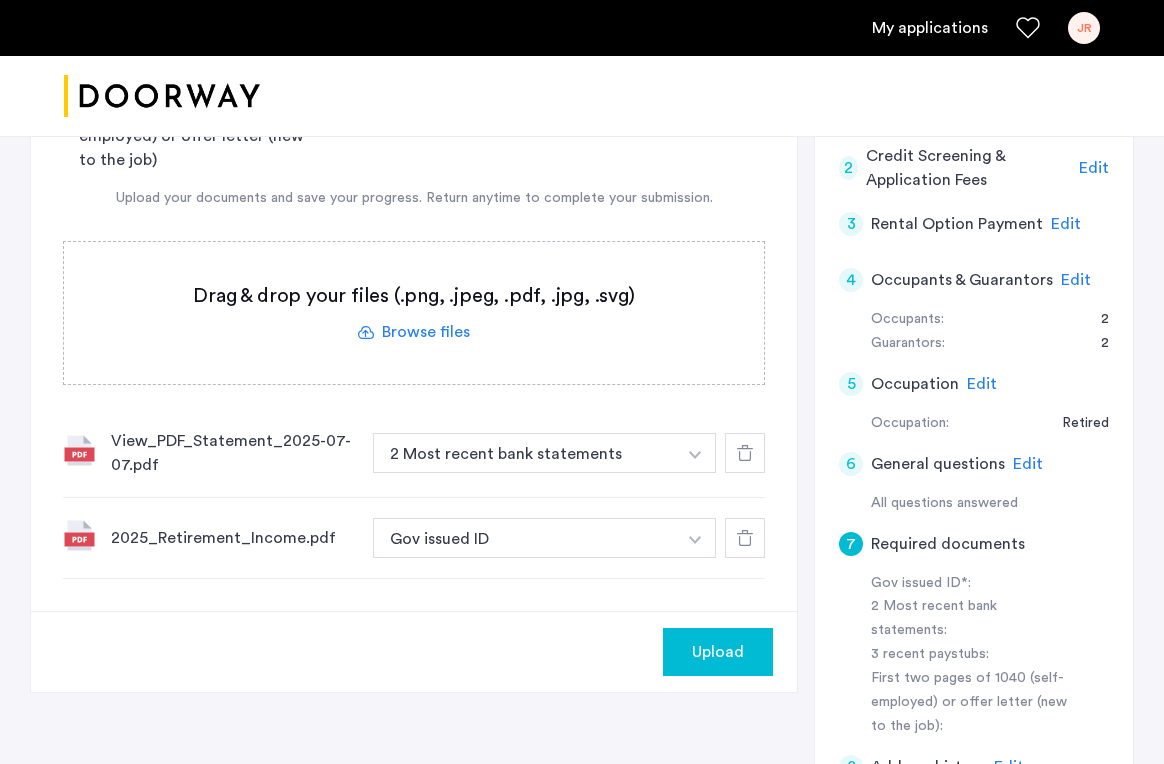 scroll, scrollTop: 486, scrollLeft: 0, axis: vertical 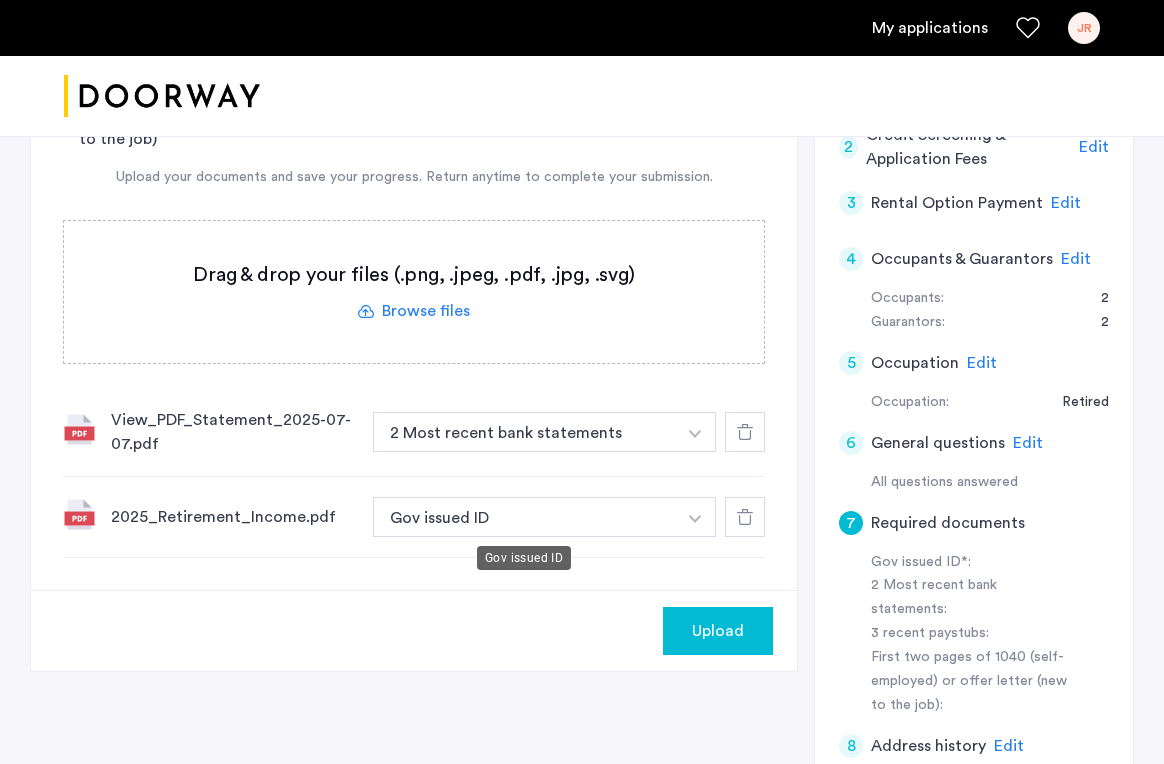 click on "Gov issued ID" at bounding box center (524, 517) 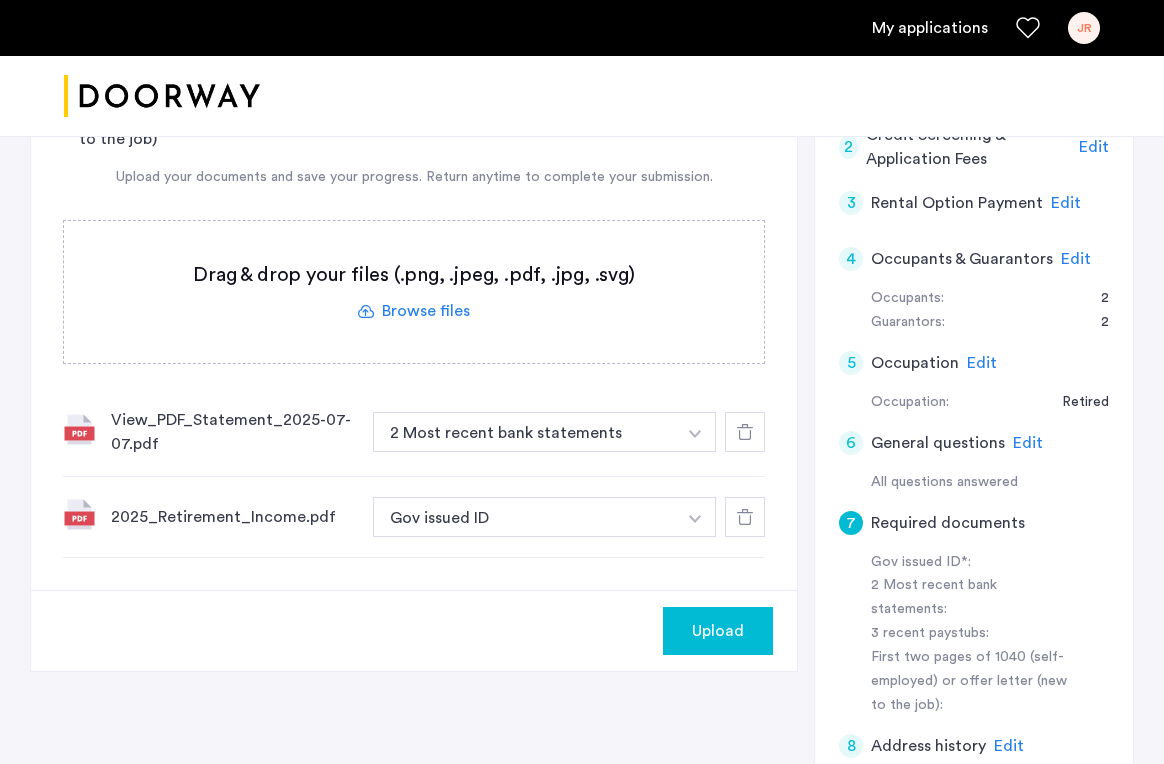 click at bounding box center (695, 432) 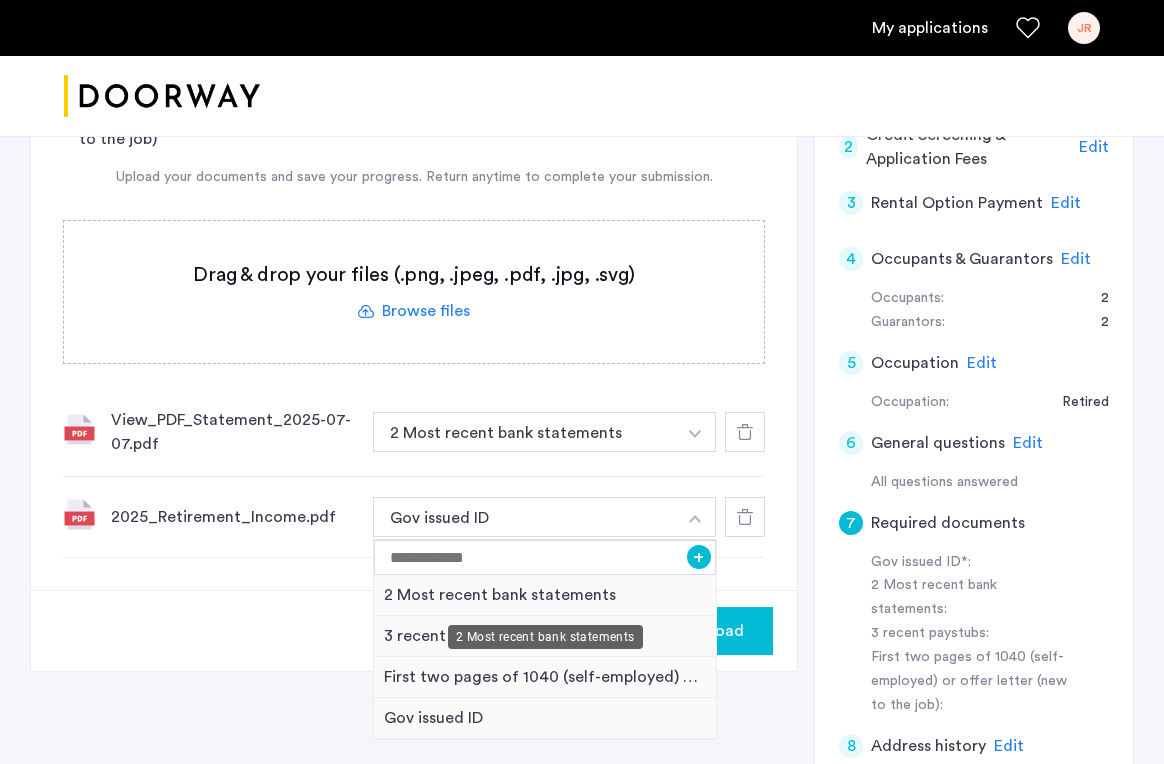 click on "2 Most recent bank statements" at bounding box center [545, 595] 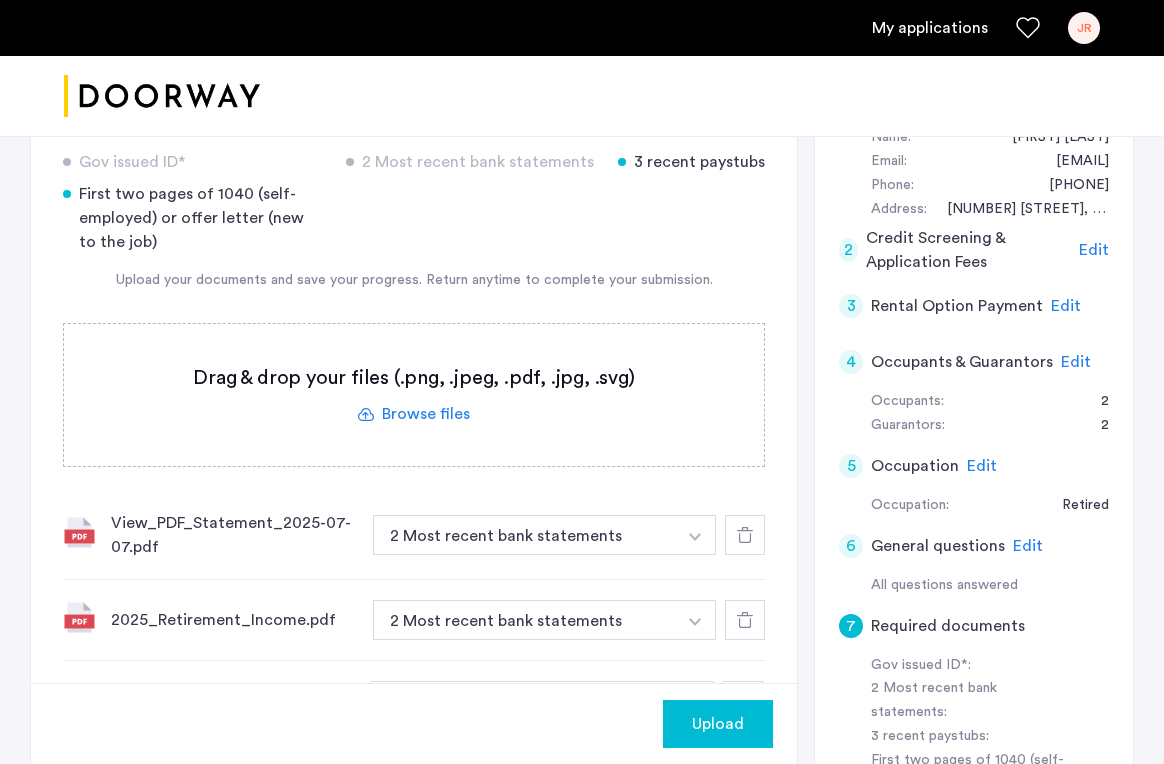 scroll, scrollTop: 489, scrollLeft: 0, axis: vertical 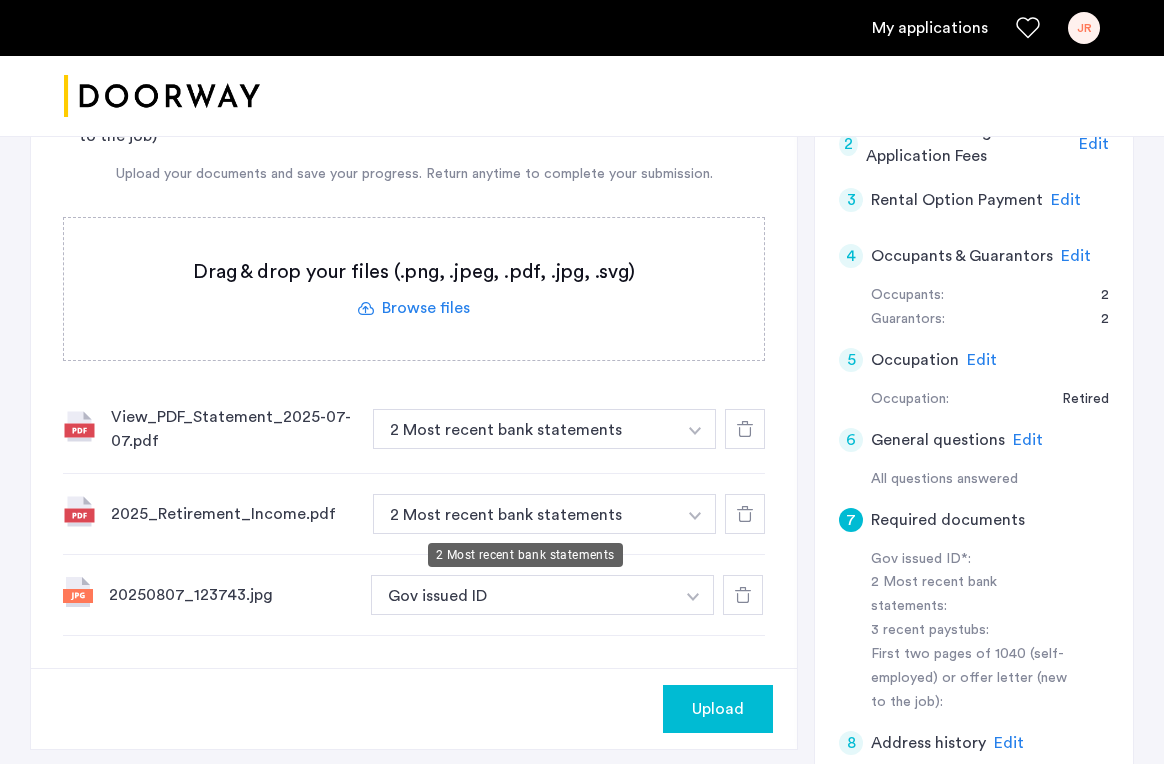 click on "2 Most recent bank statements" at bounding box center (524, 429) 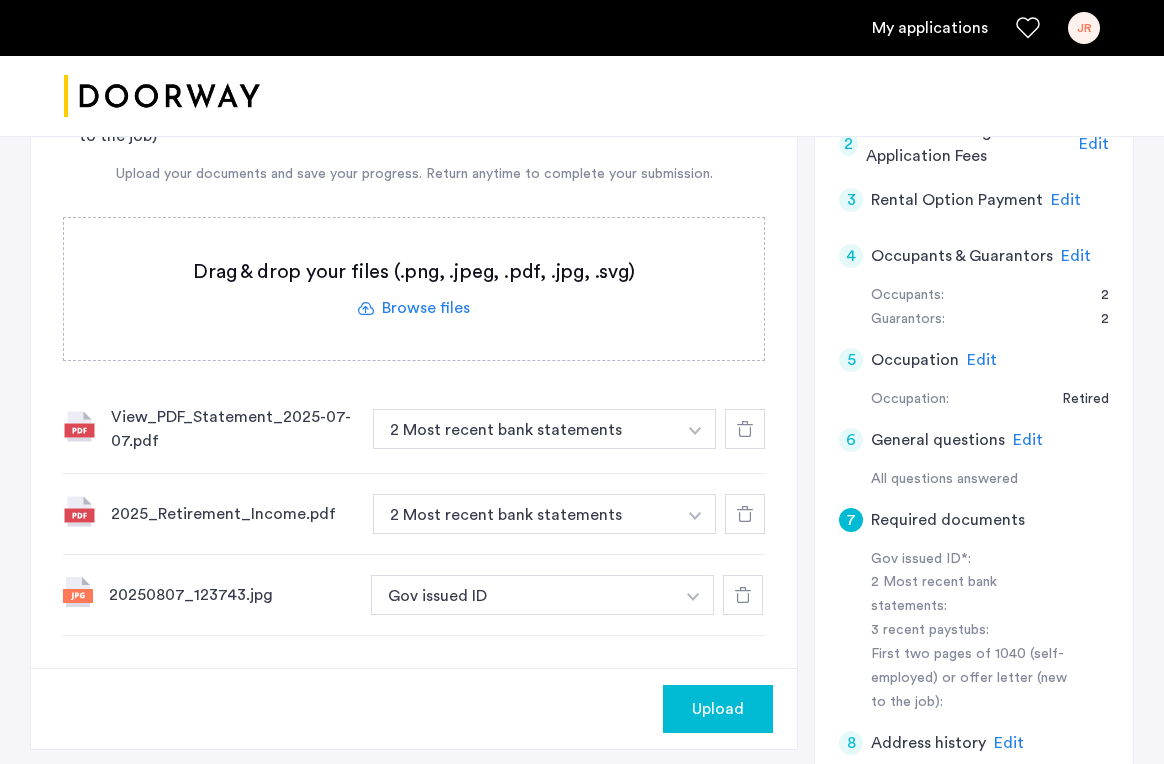 click at bounding box center (695, 429) 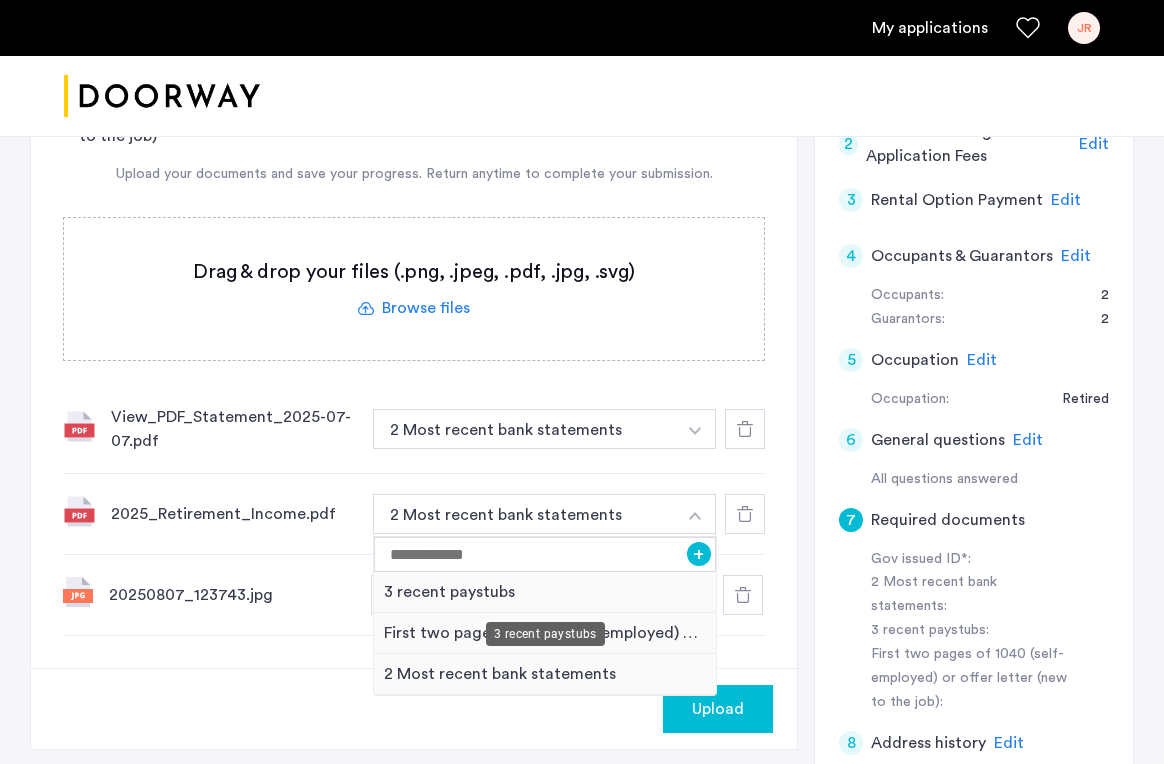 click on "3 recent paystubs" at bounding box center (545, 592) 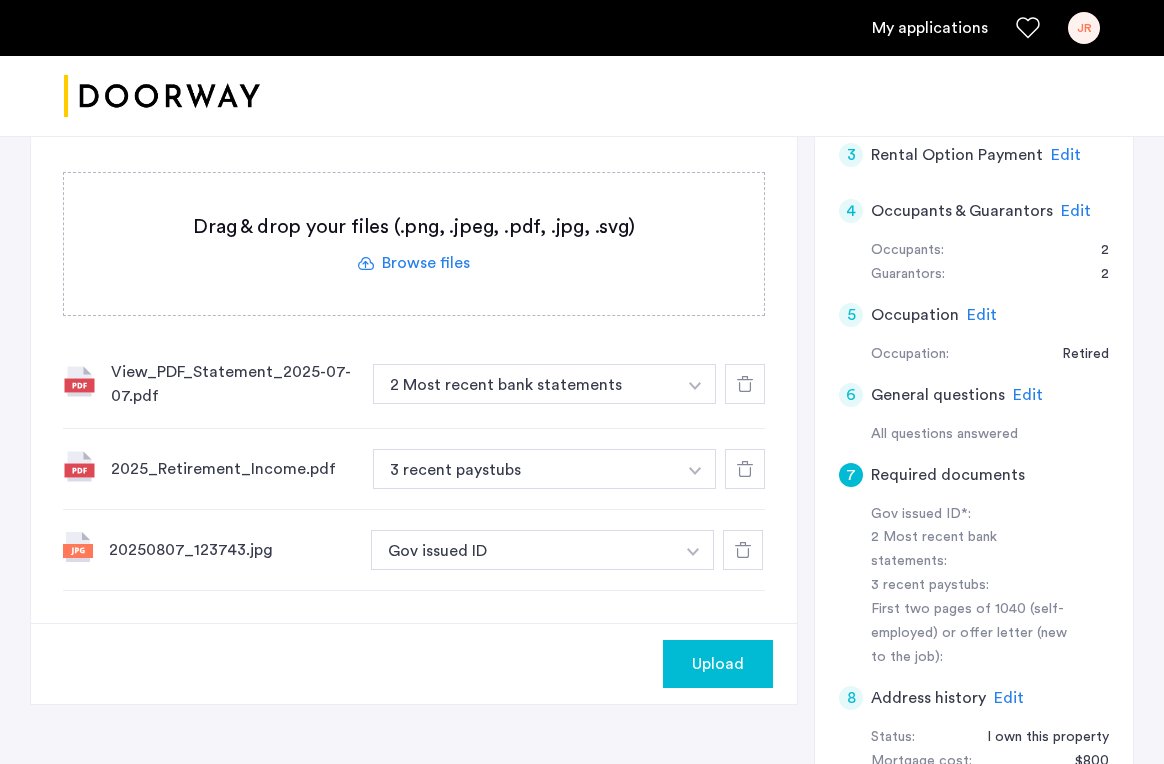 scroll, scrollTop: 536, scrollLeft: 0, axis: vertical 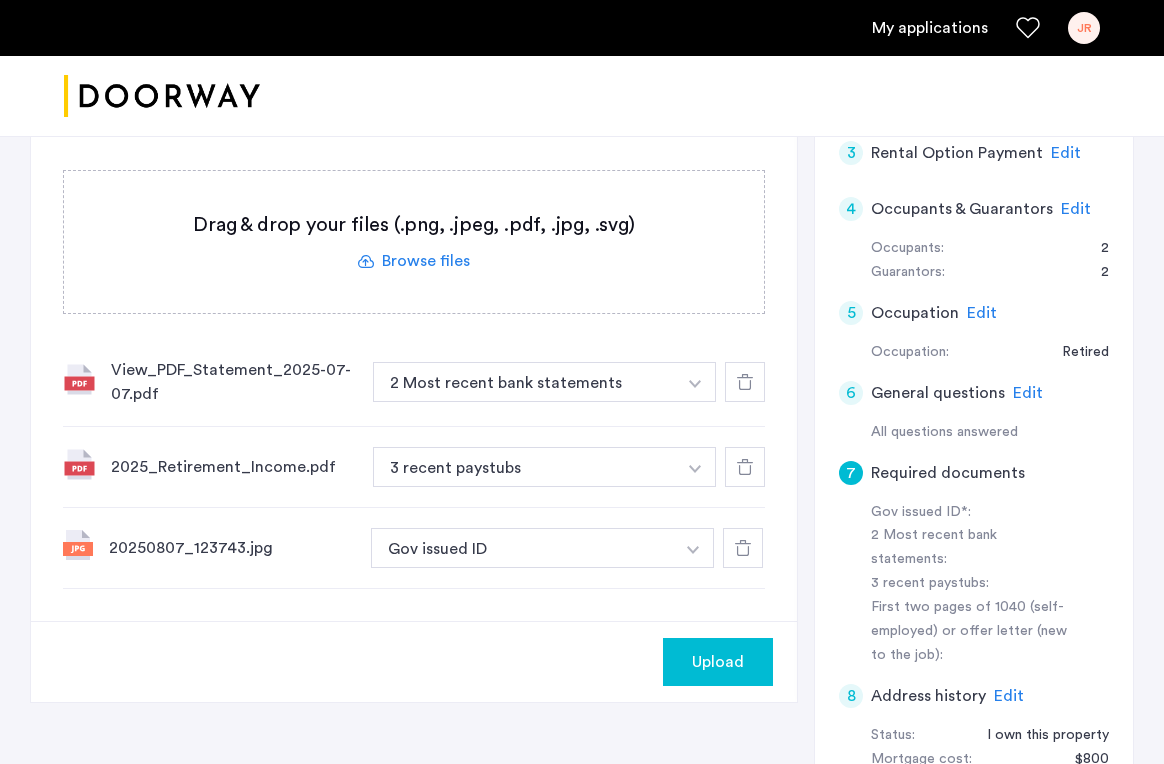 click on "7 Required documents  Gov issued ID*  2 Most recent bank statements  3 recent paystubs  First two pages of 1040 (self-employed) or offer letter (new to the job)  Upload your documents and save your progress. Return anytime to complete your submission.  Drag & drop your files (.png, .jpeg, .pdf, .jpg, .svg) Browse files Upload documents (.png, .jpeg, .pdf, .jpg, .svg) Uploaded files View_PDF_Statement_2025-07-07.pdf 2 Most recent bank statements + 2 Most recent bank statements 3 recent paystubs First two pages of 1040 (self-employed) or offer letter (new to the job) 2025_Retirement_Income.pdf 3 recent paystubs + 2 Most recent bank statements 3 recent paystubs First two pages of 1040 (self-employed) or offer letter (new to the job) 20250807_123743.jpg Gov issued ID + 2 Most recent bank statements 3 recent paystubs First two pages of 1040 (self-employed) or offer letter (new to the job) Gov issued ID Upload 1 Basic information Edit First name Joe Last name Raskin Email address yorkie1974@gmail.com Phone number 2" 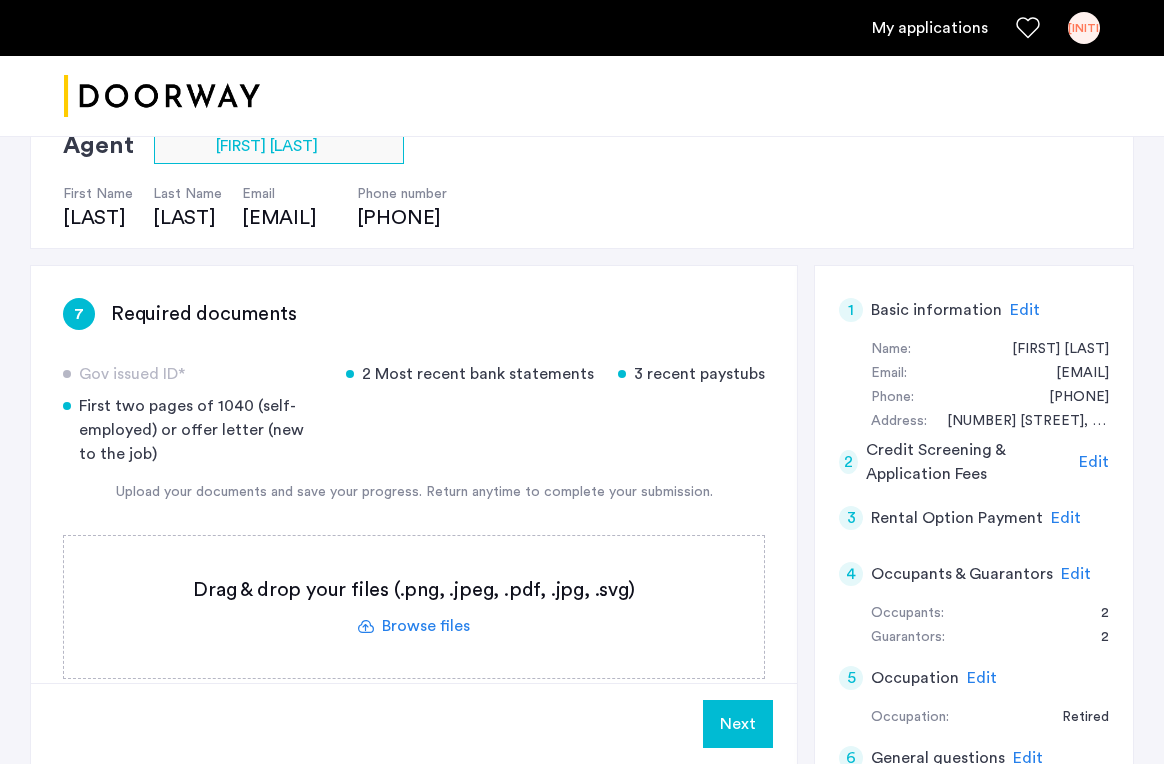 scroll, scrollTop: 826, scrollLeft: 0, axis: vertical 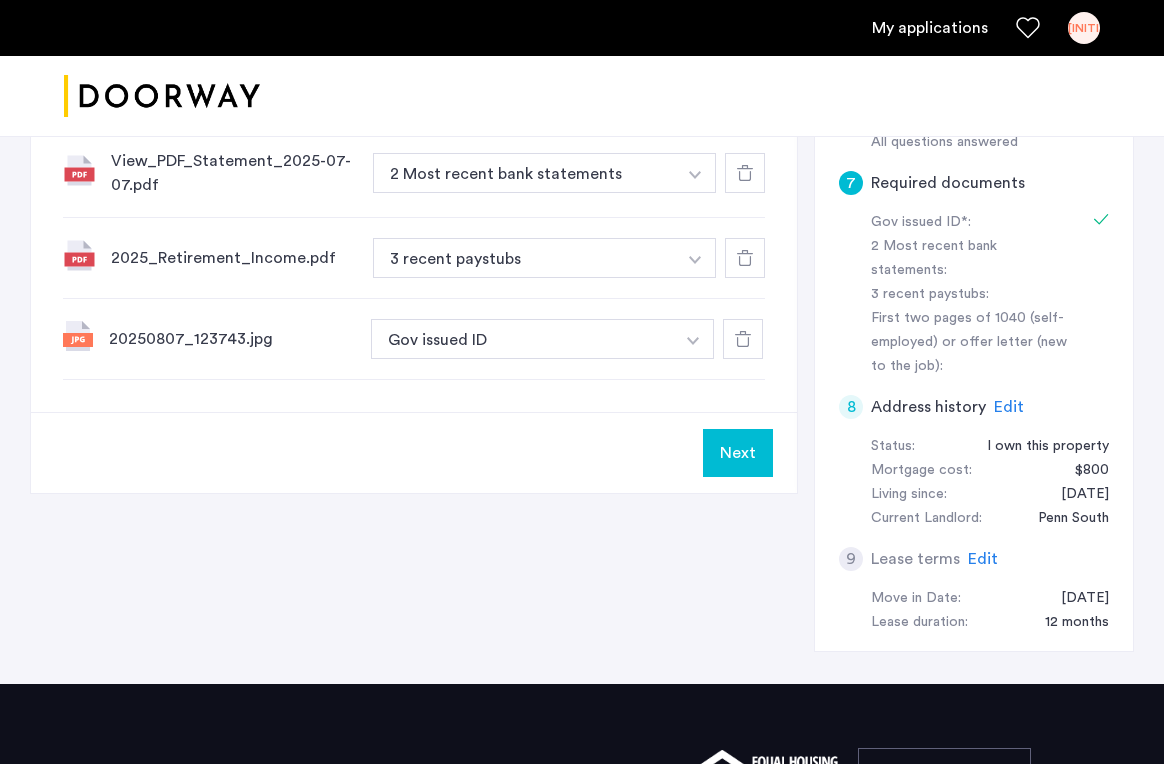 click on "Next" 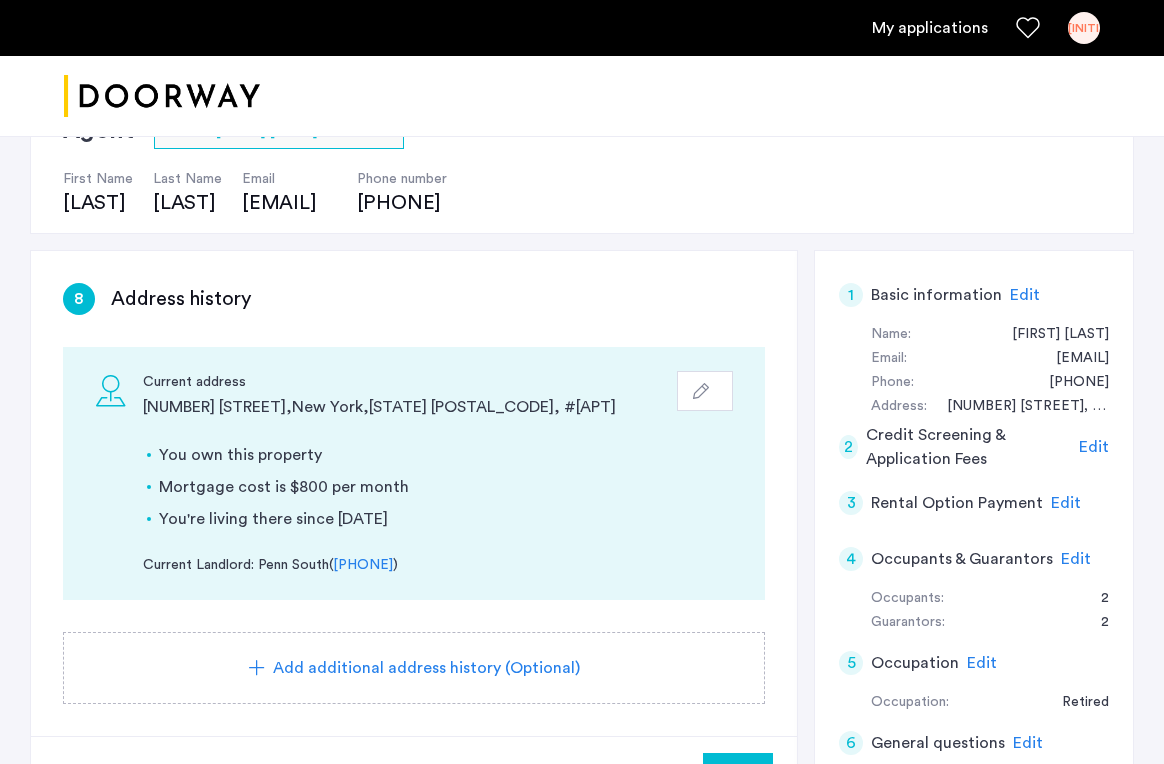 scroll, scrollTop: 180, scrollLeft: 0, axis: vertical 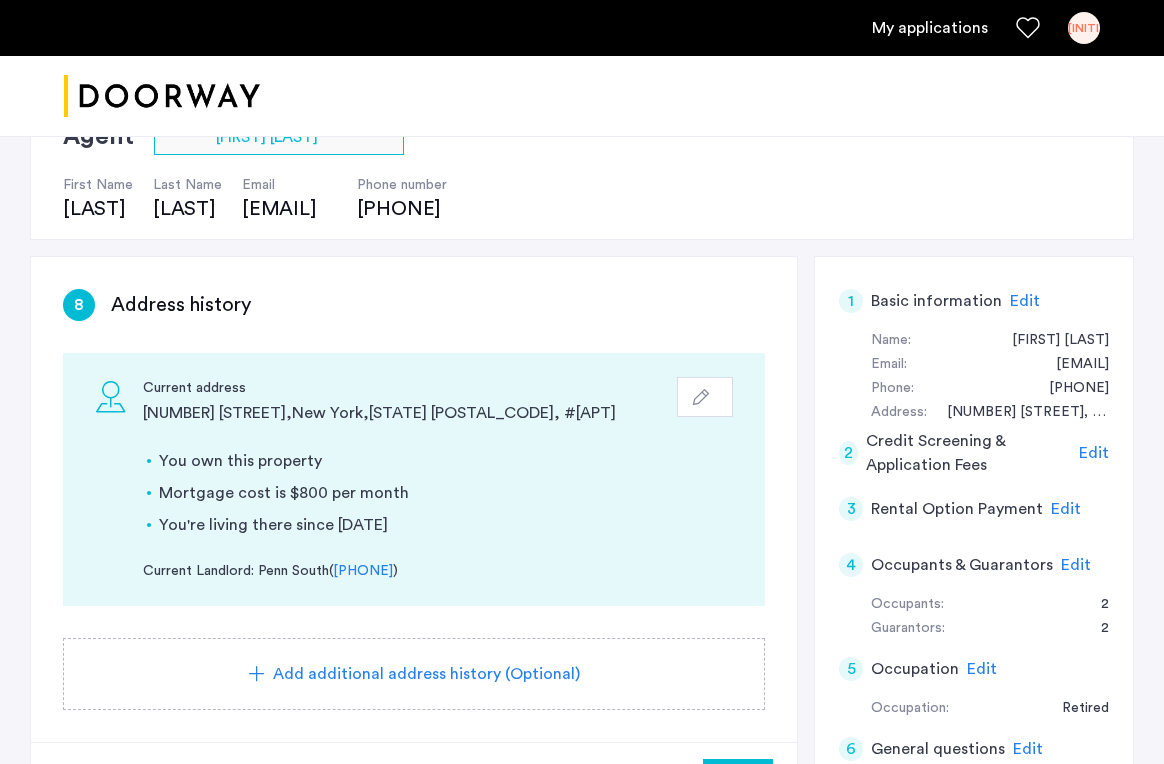 click 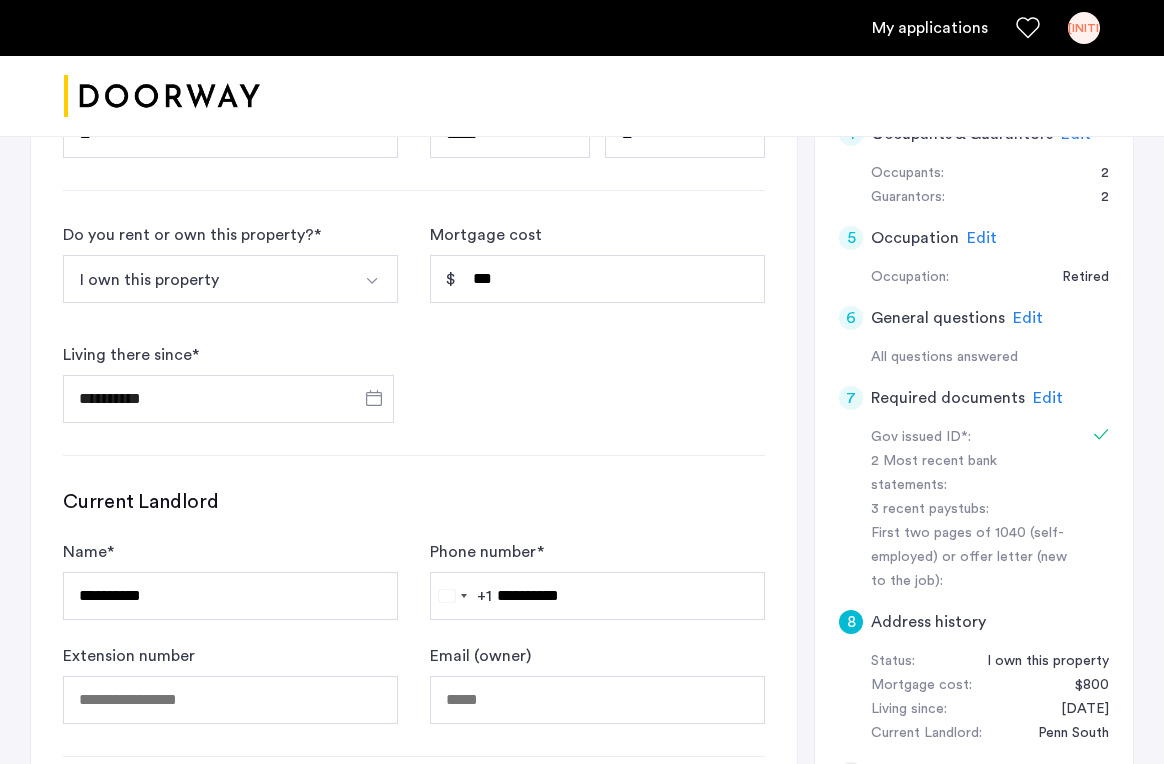 scroll, scrollTop: 609, scrollLeft: 0, axis: vertical 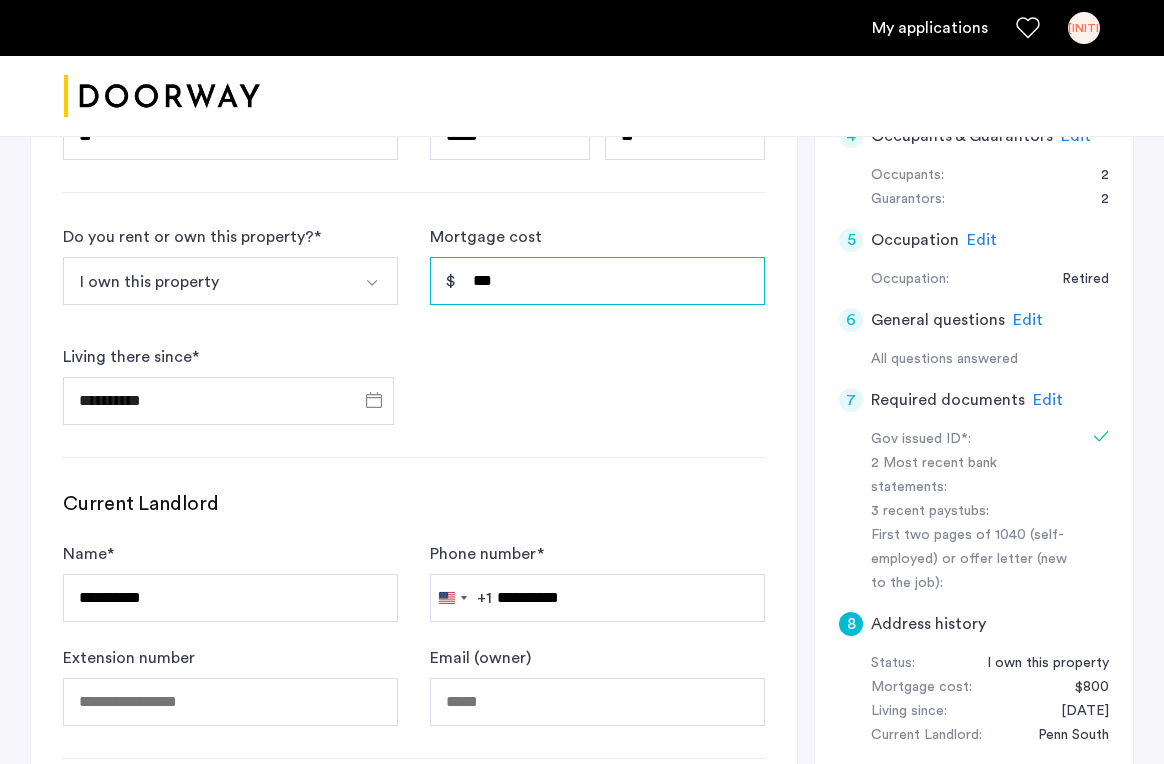 drag, startPoint x: 539, startPoint y: 285, endPoint x: 474, endPoint y: 281, distance: 65.12296 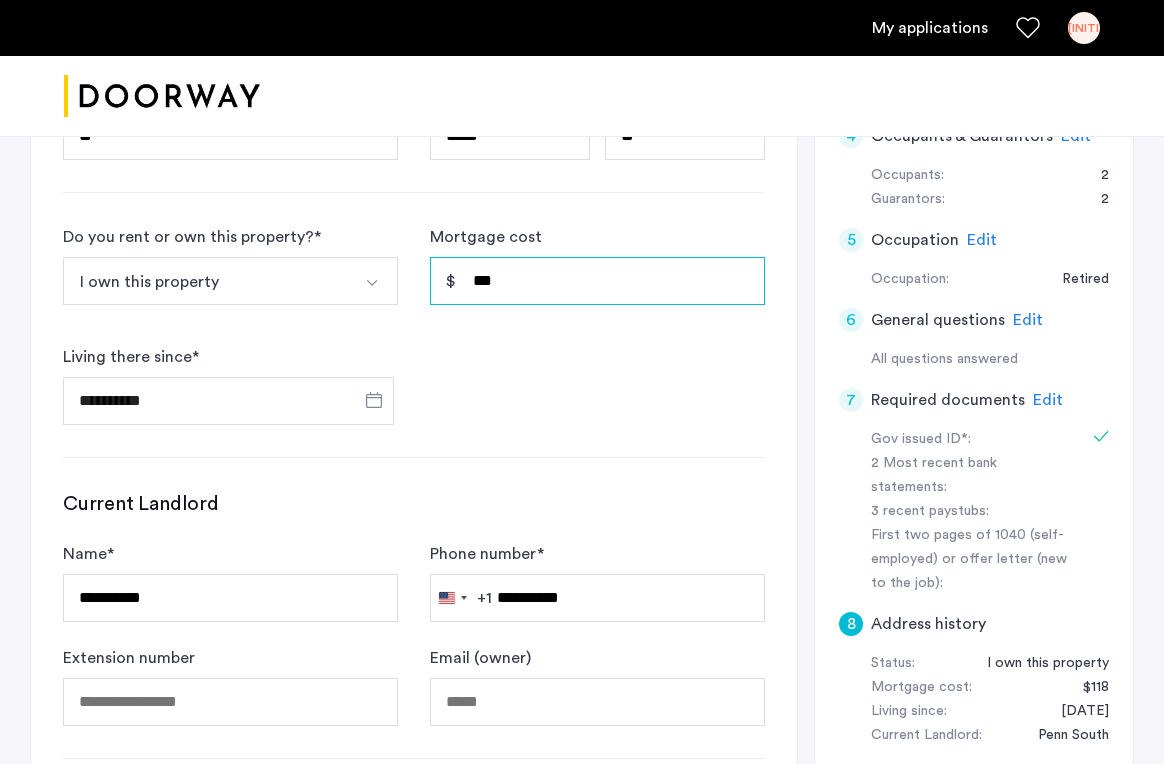 click on "***" at bounding box center (597, 281) 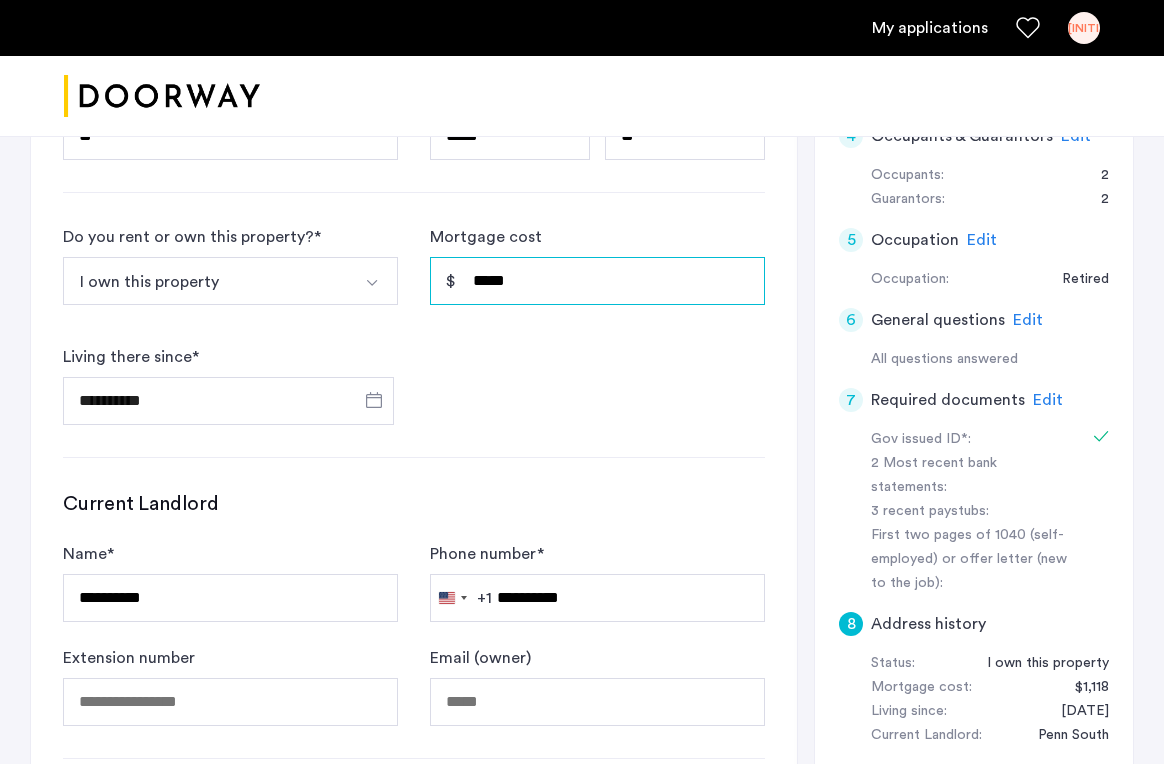 click on "*****" at bounding box center [597, 281] 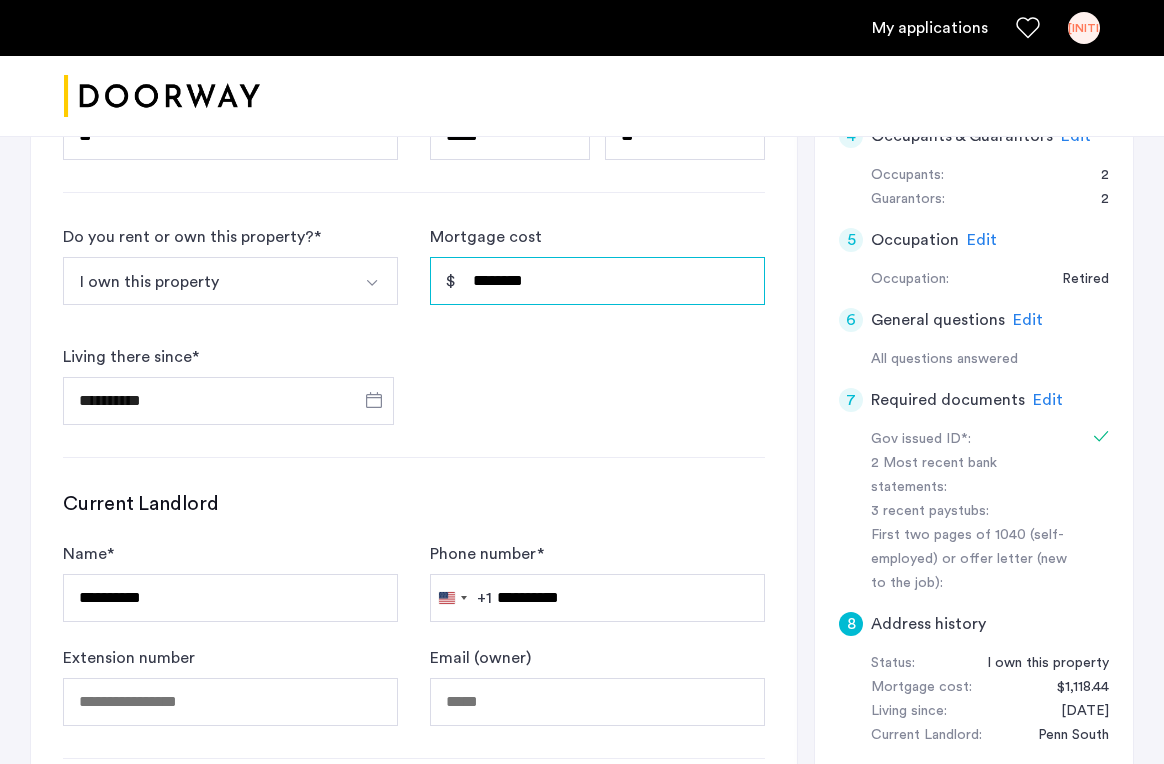 type on "********" 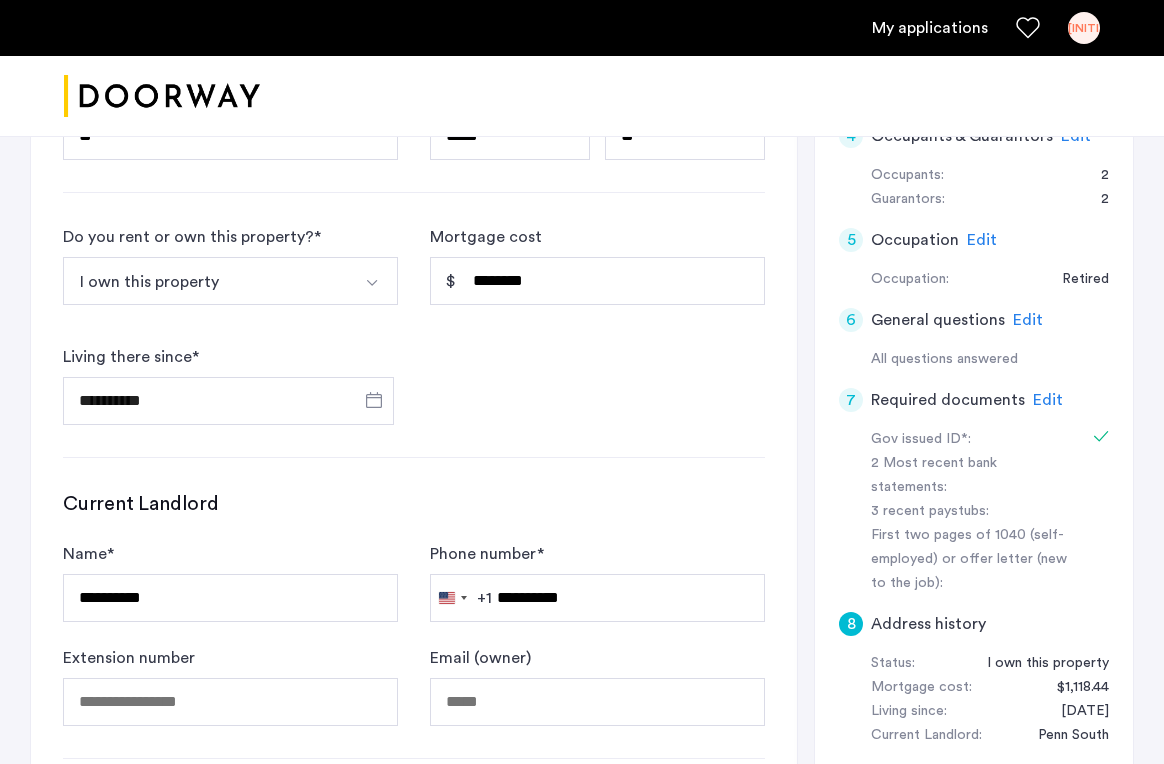 click on "**********" 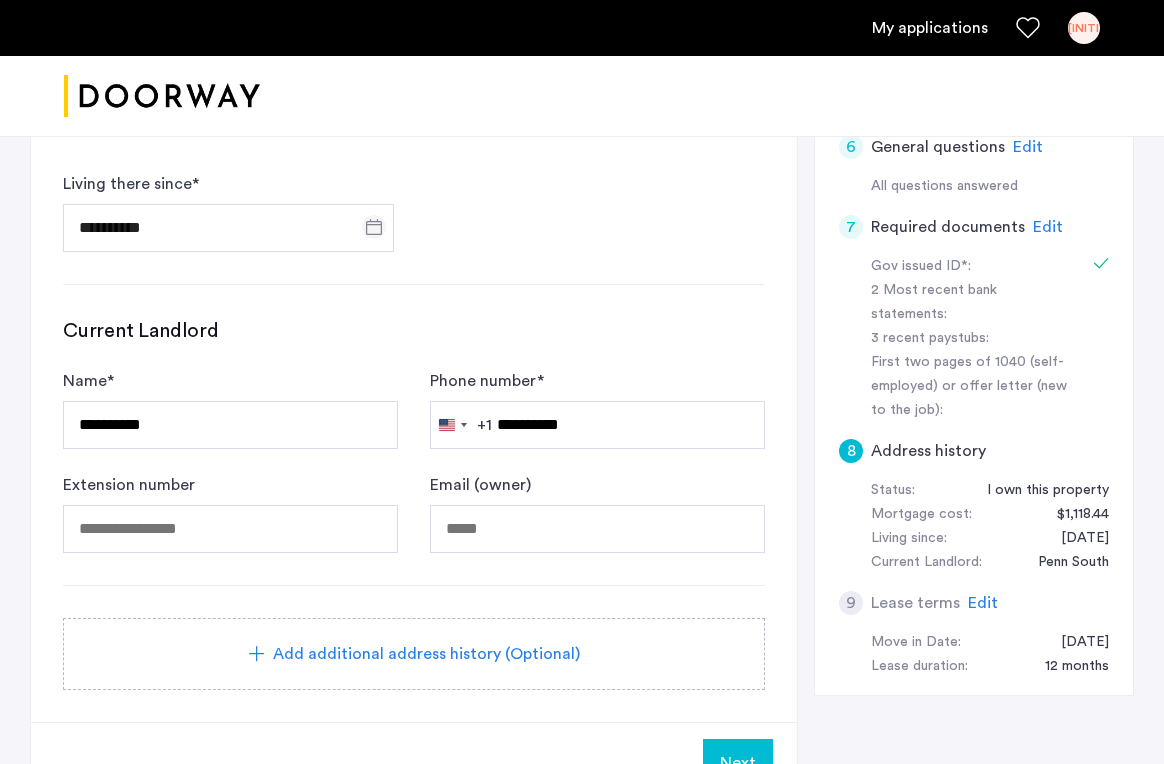 scroll, scrollTop: 690, scrollLeft: 0, axis: vertical 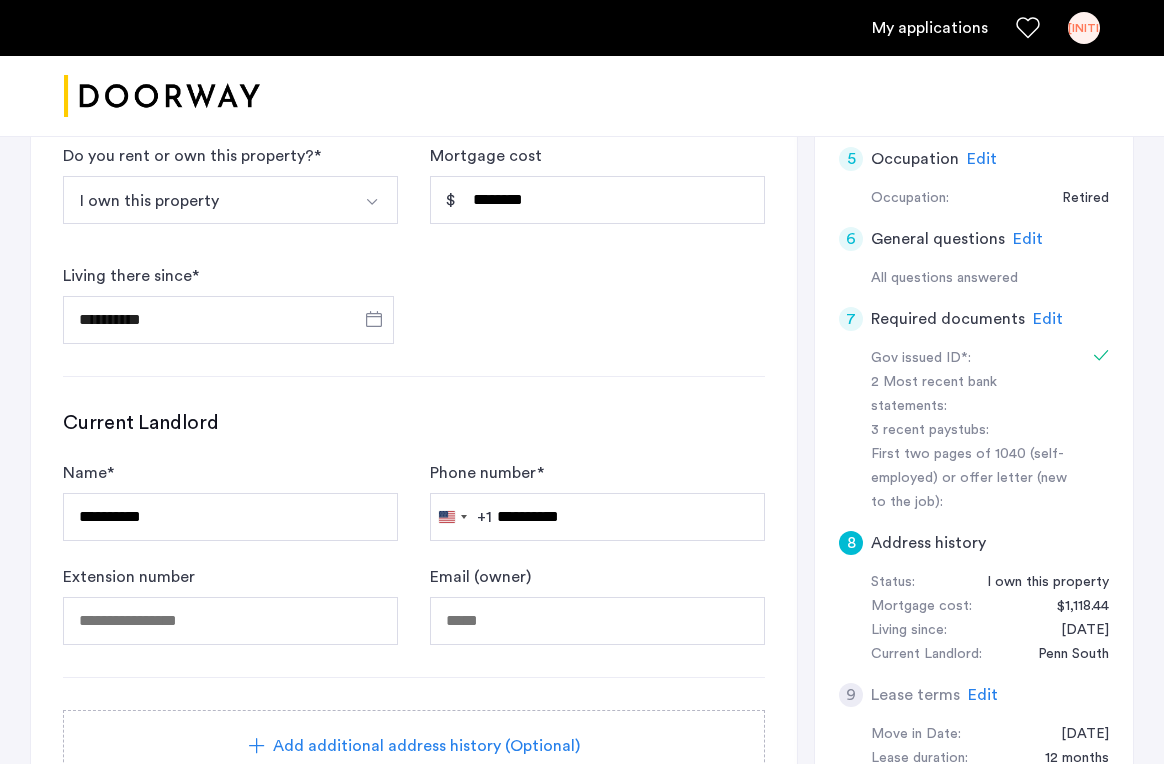 click at bounding box center [374, 200] 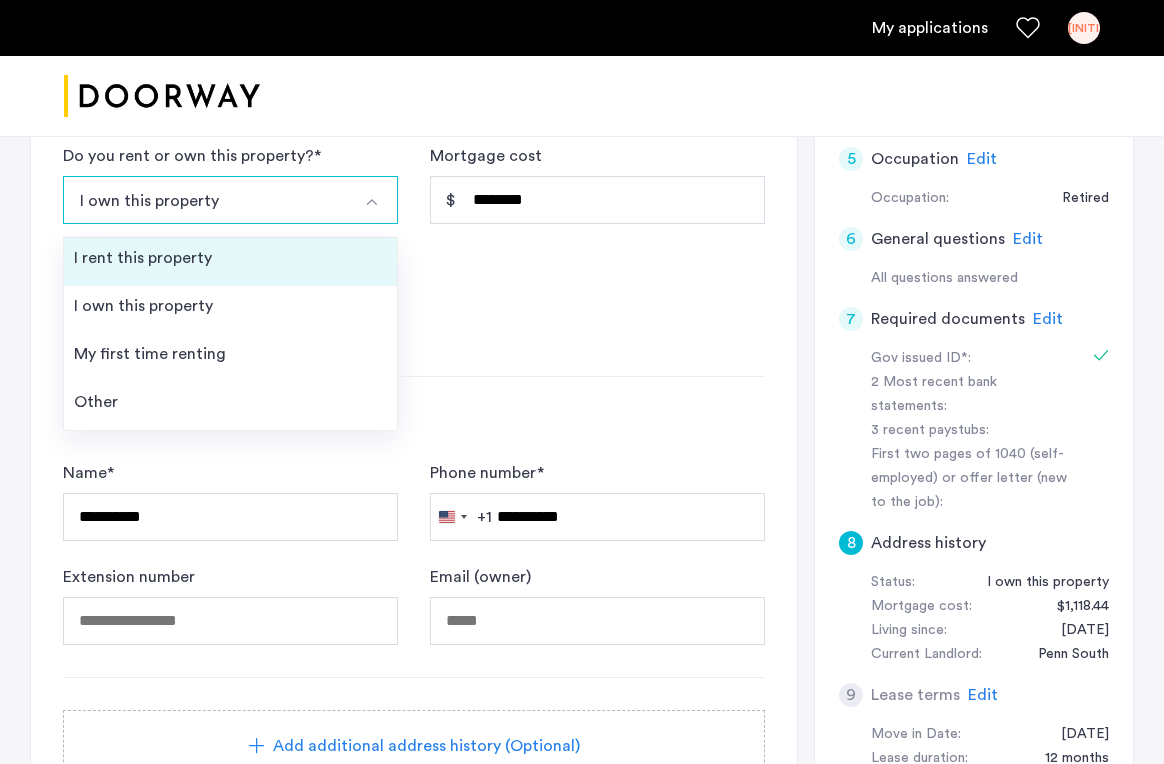 click on "I rent this property" at bounding box center [230, 262] 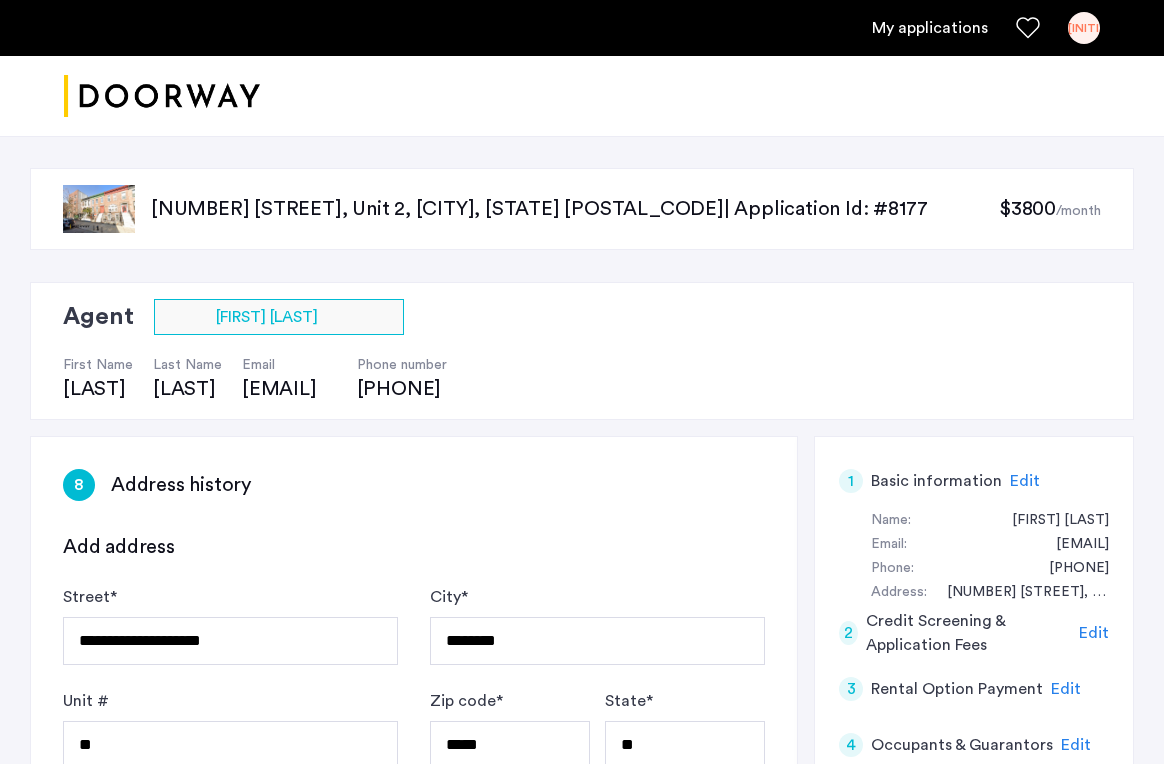 scroll, scrollTop: 0, scrollLeft: 0, axis: both 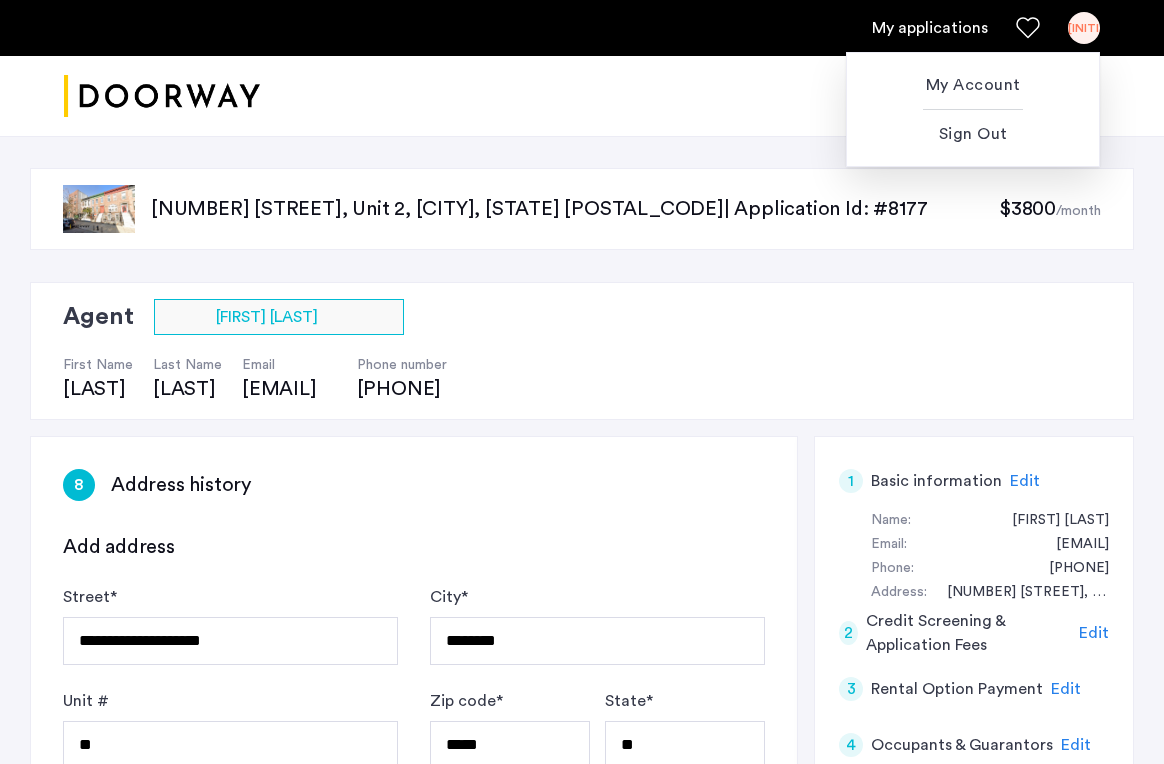 click at bounding box center (582, 382) 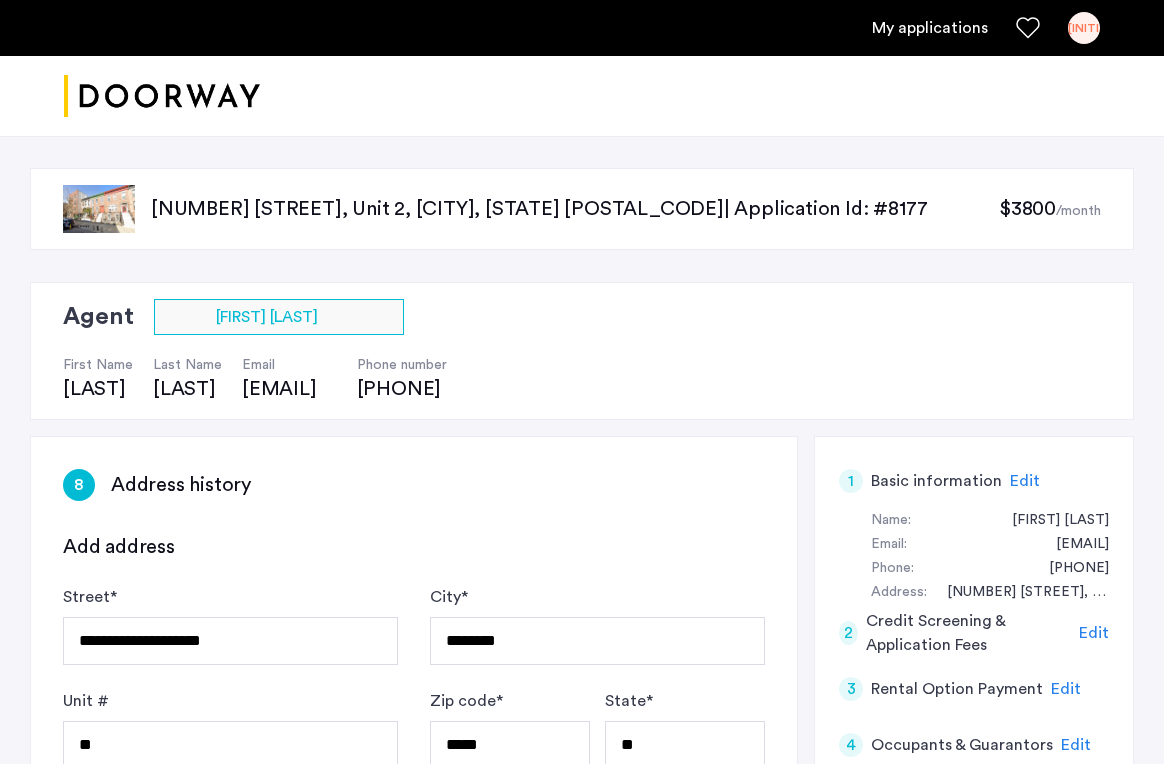 click on "My applications" at bounding box center (930, 28) 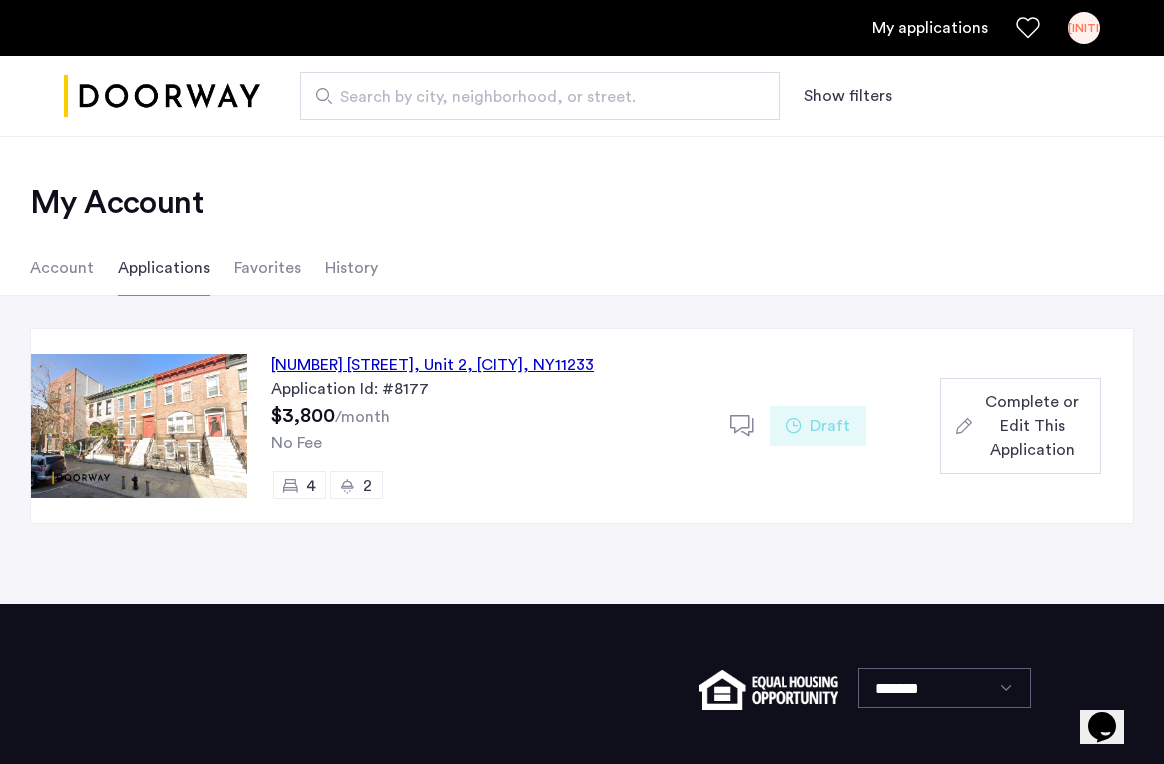 scroll, scrollTop: 0, scrollLeft: 0, axis: both 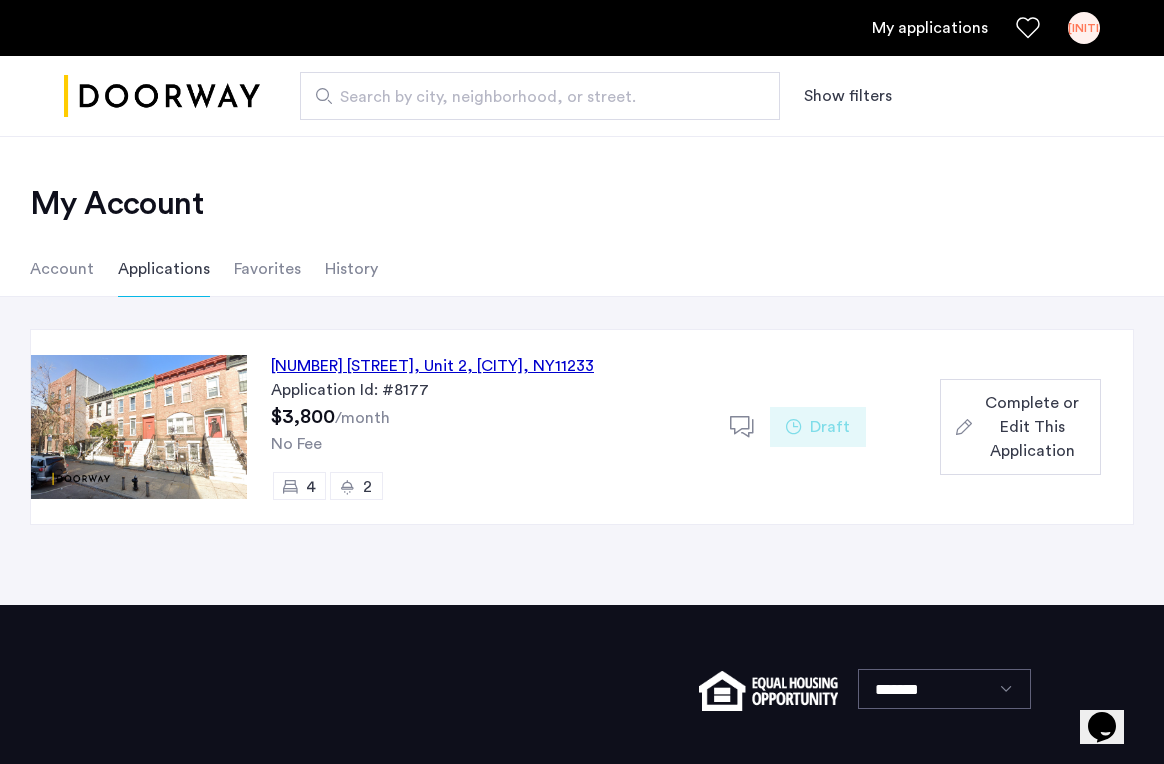 click on "2067 Pacific Street, Unit 2, Brooklyn , NY  11233" 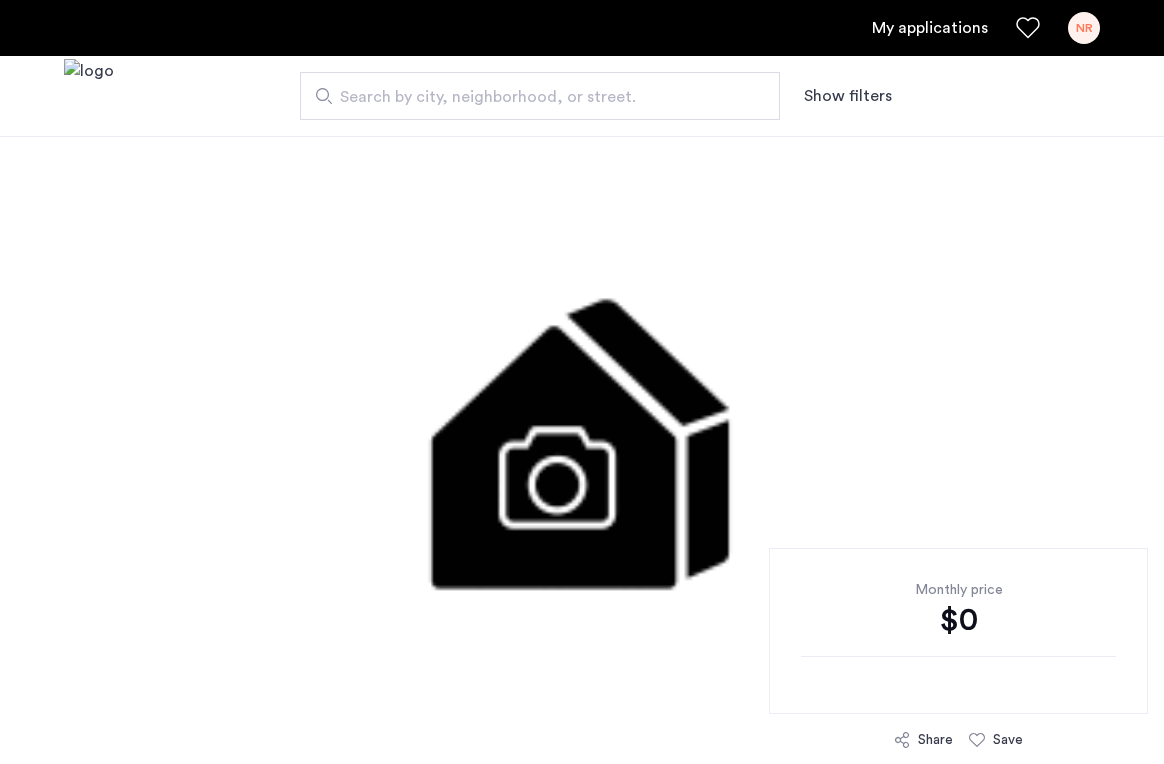 scroll, scrollTop: 0, scrollLeft: 0, axis: both 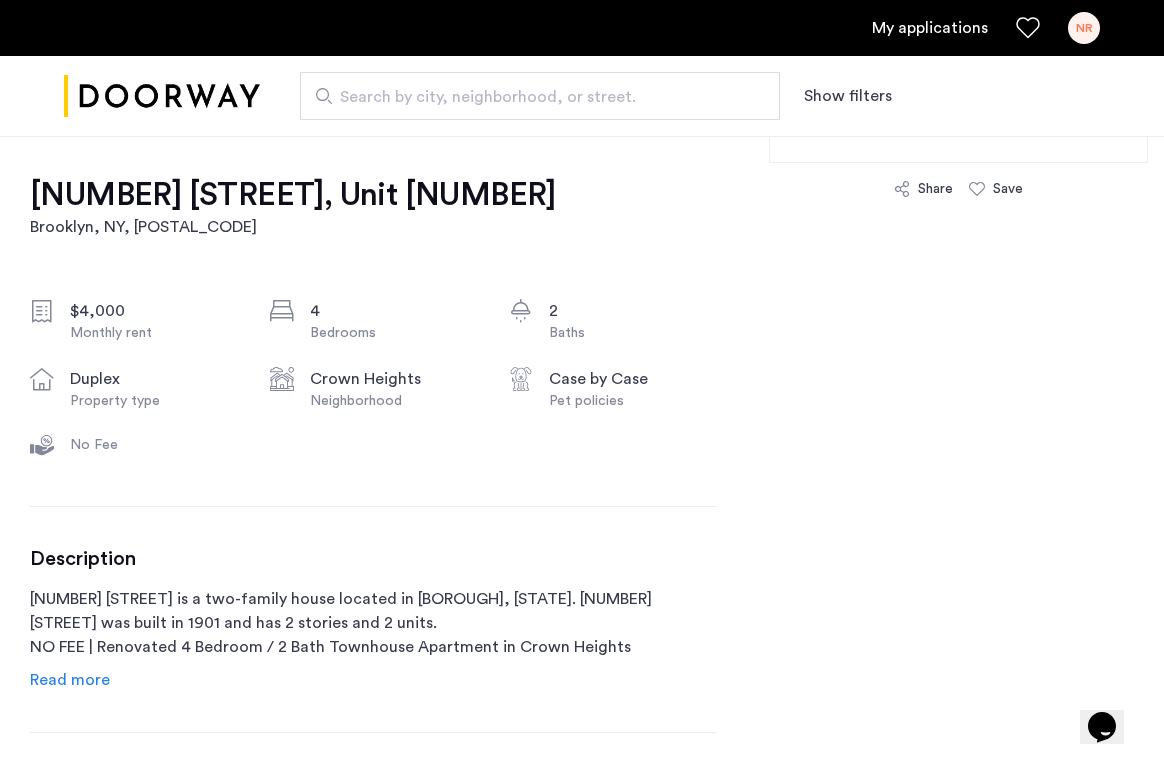 click on "NR" at bounding box center [1084, 28] 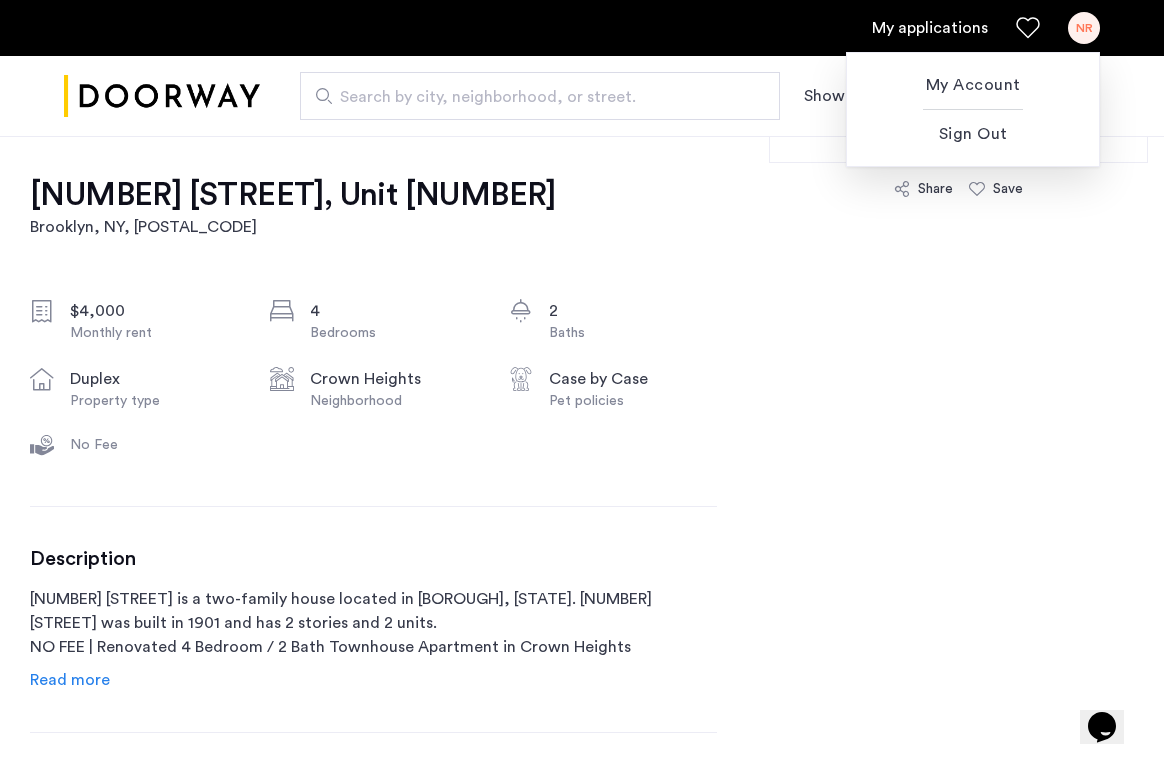 click at bounding box center (582, 382) 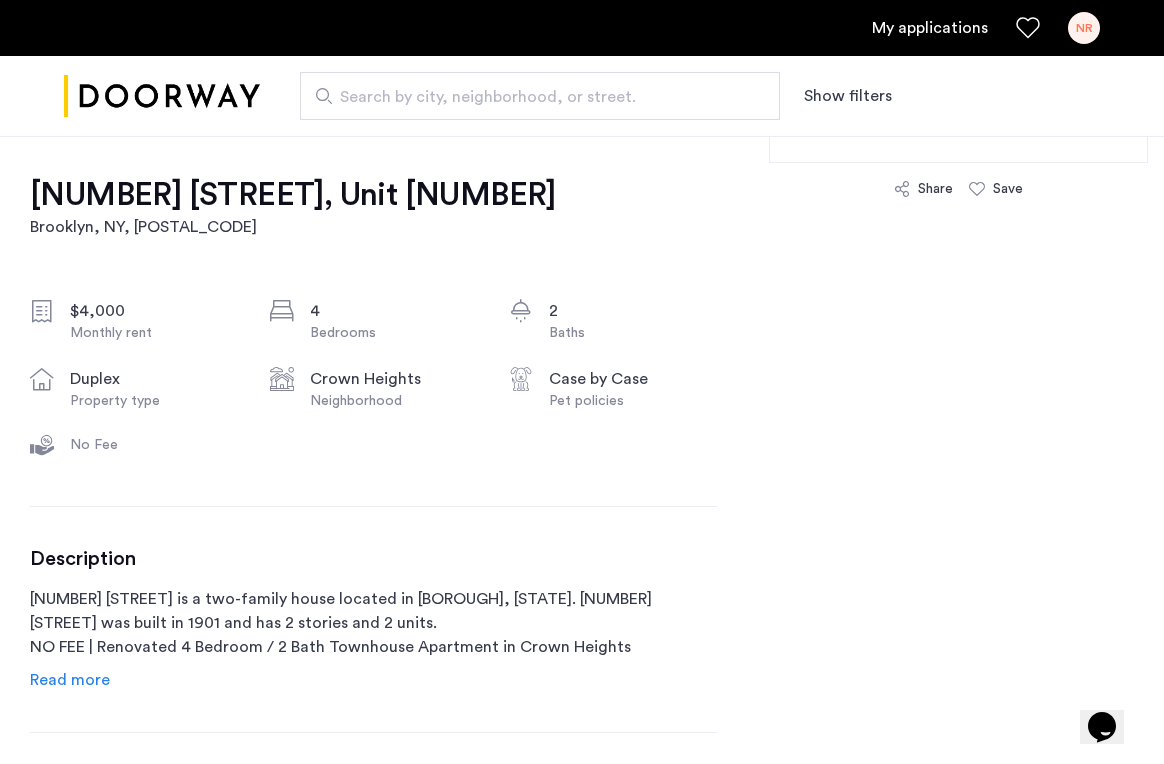 click on "My applications NR" at bounding box center [582, 28] 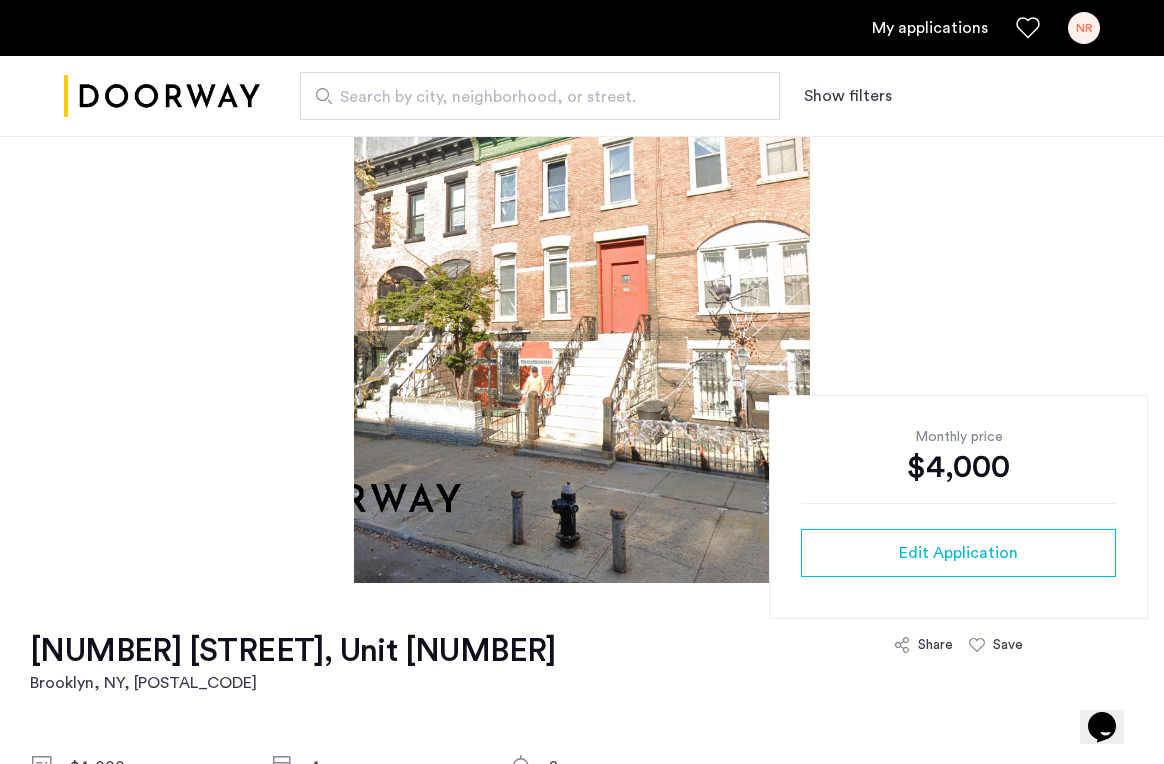 scroll, scrollTop: 154, scrollLeft: 0, axis: vertical 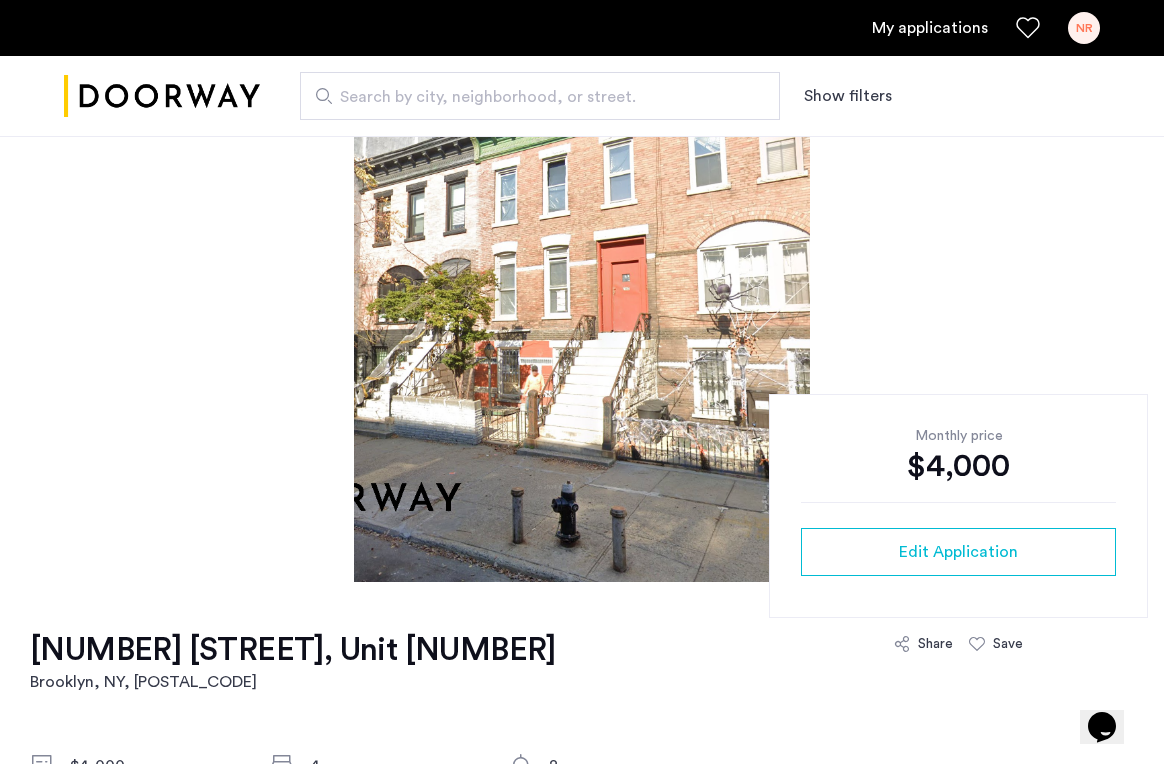 click on "Monthly price $4,000 Edit Application" 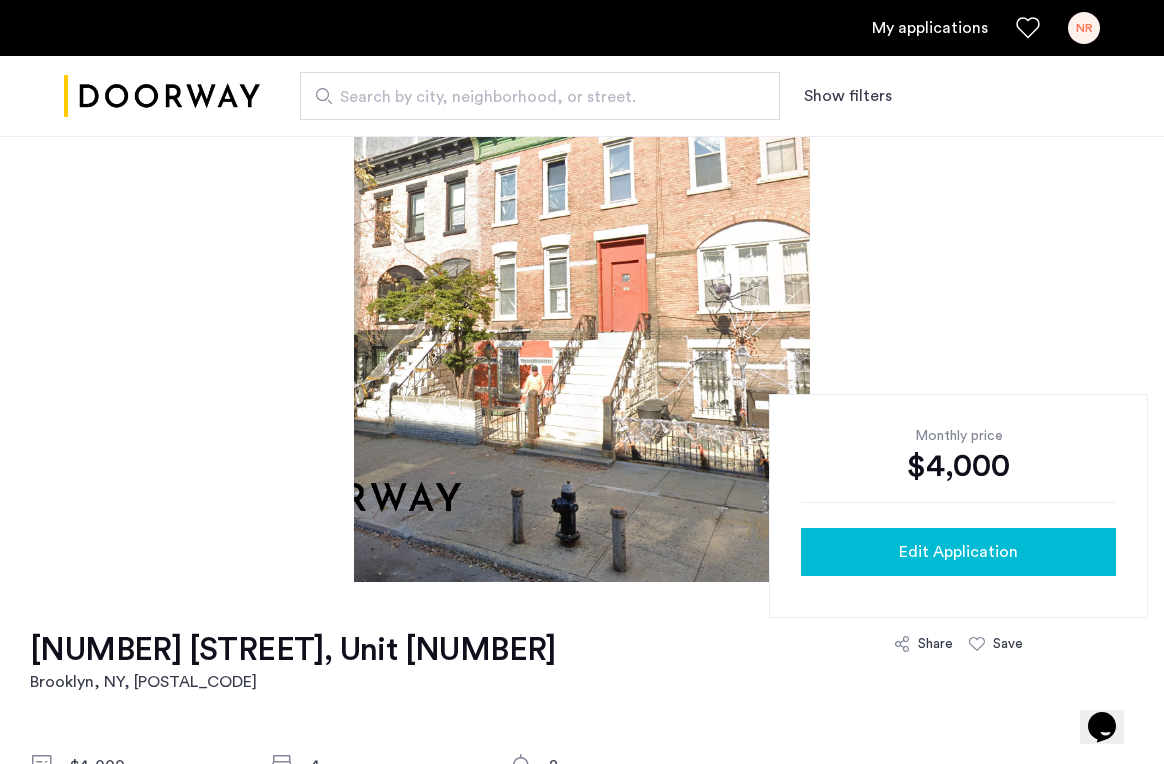 click on "Edit Application" 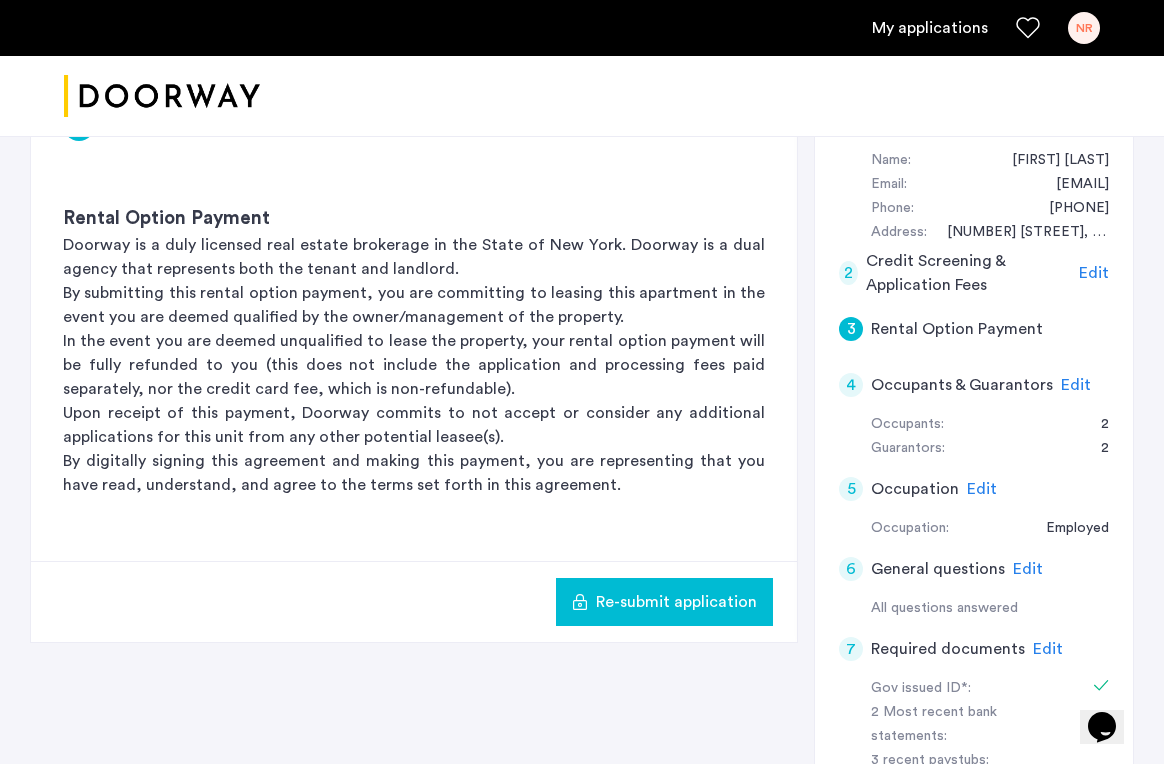 scroll, scrollTop: 371, scrollLeft: 0, axis: vertical 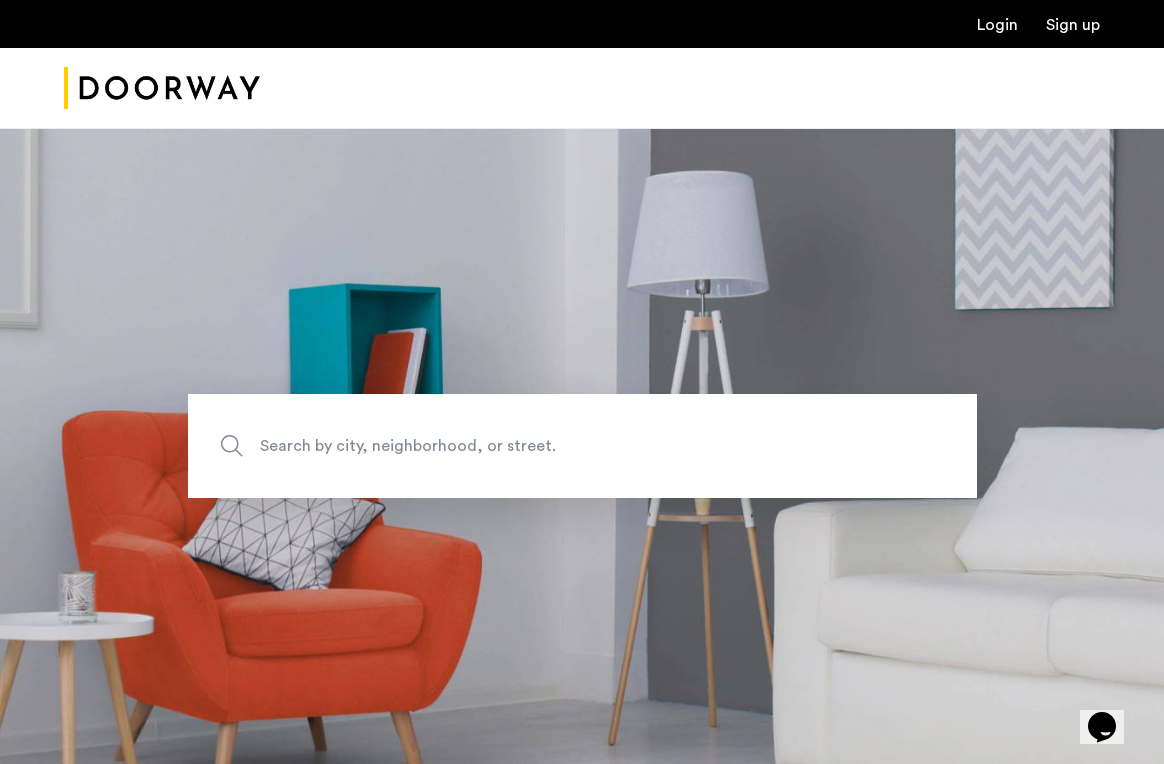 click on "Login" at bounding box center [997, 25] 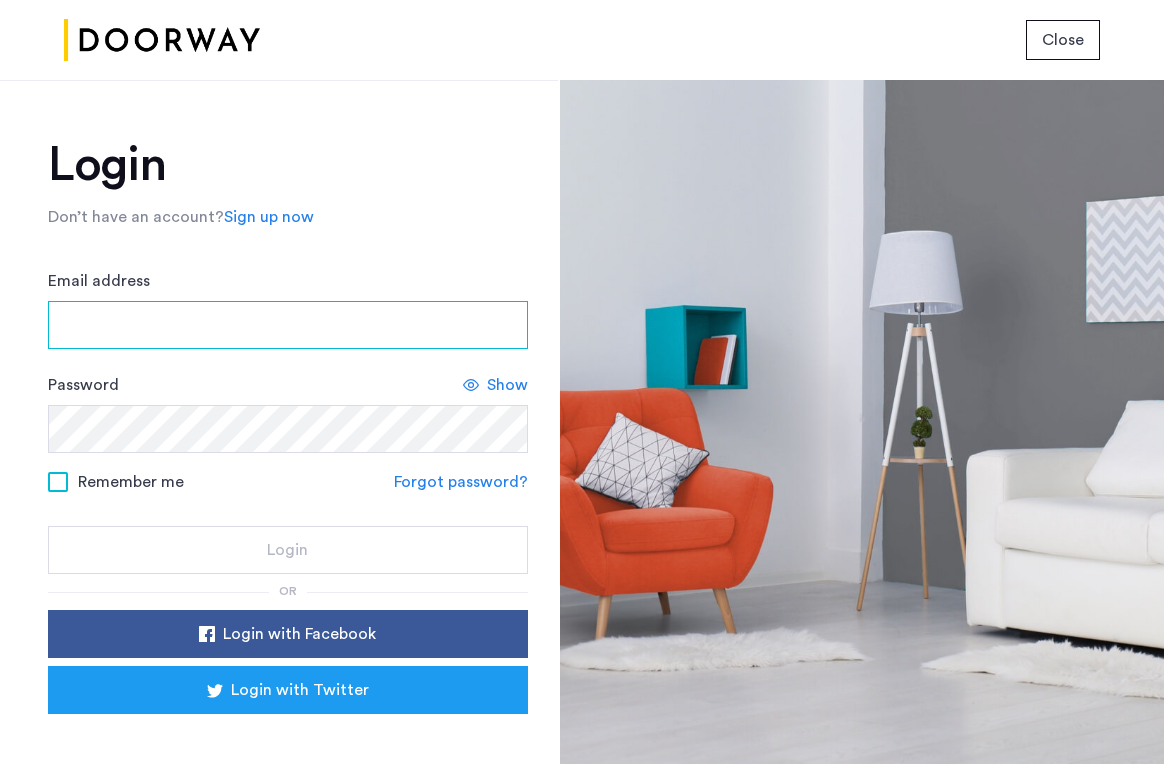 type on "**********" 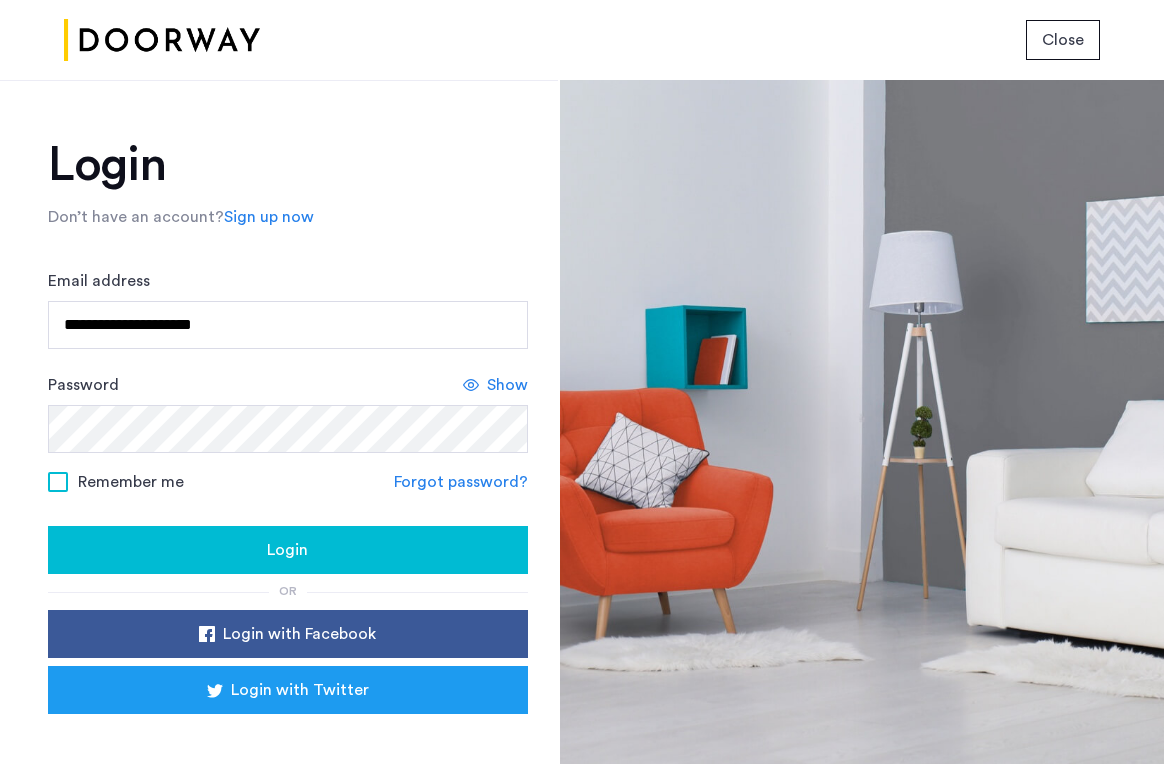 click on "Login" 